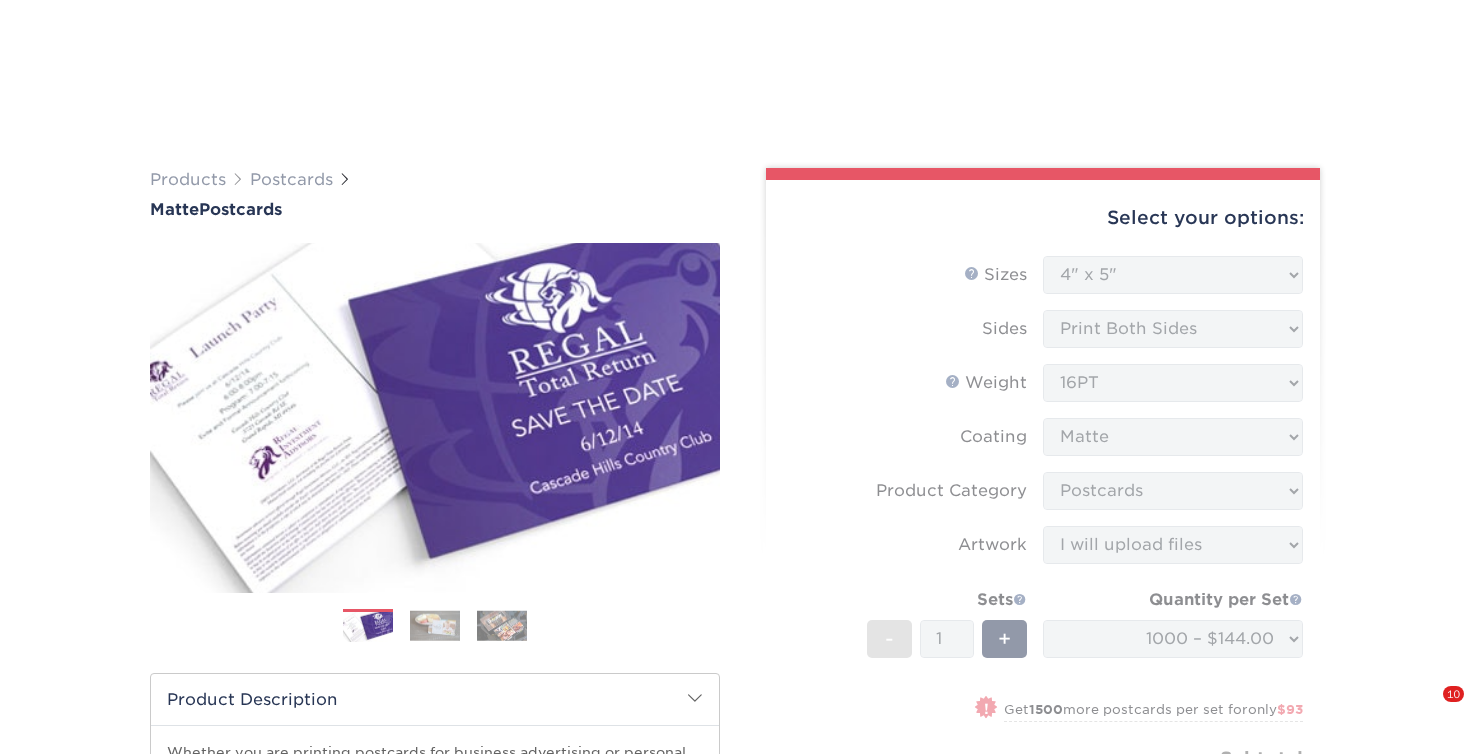 select on "4.00x5.00" 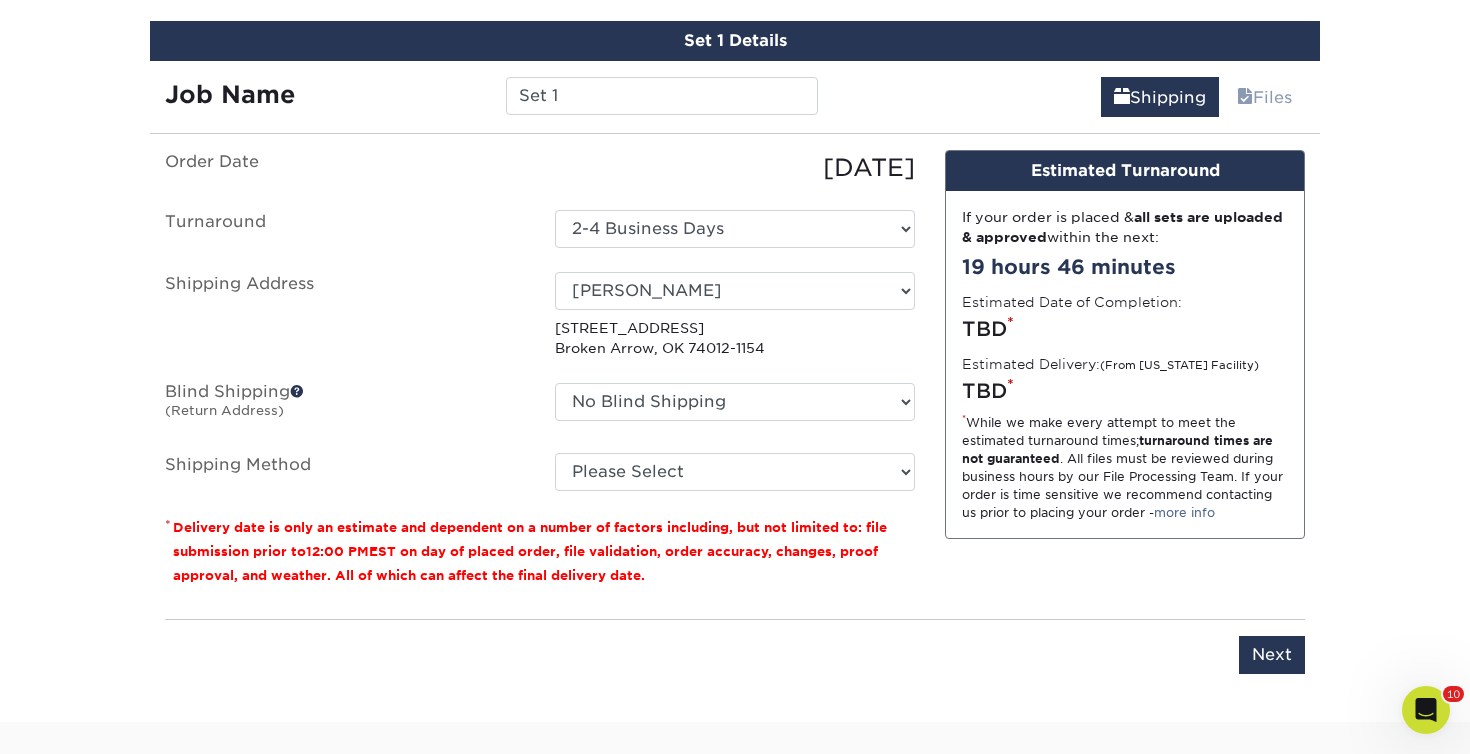 scroll, scrollTop: 0, scrollLeft: 0, axis: both 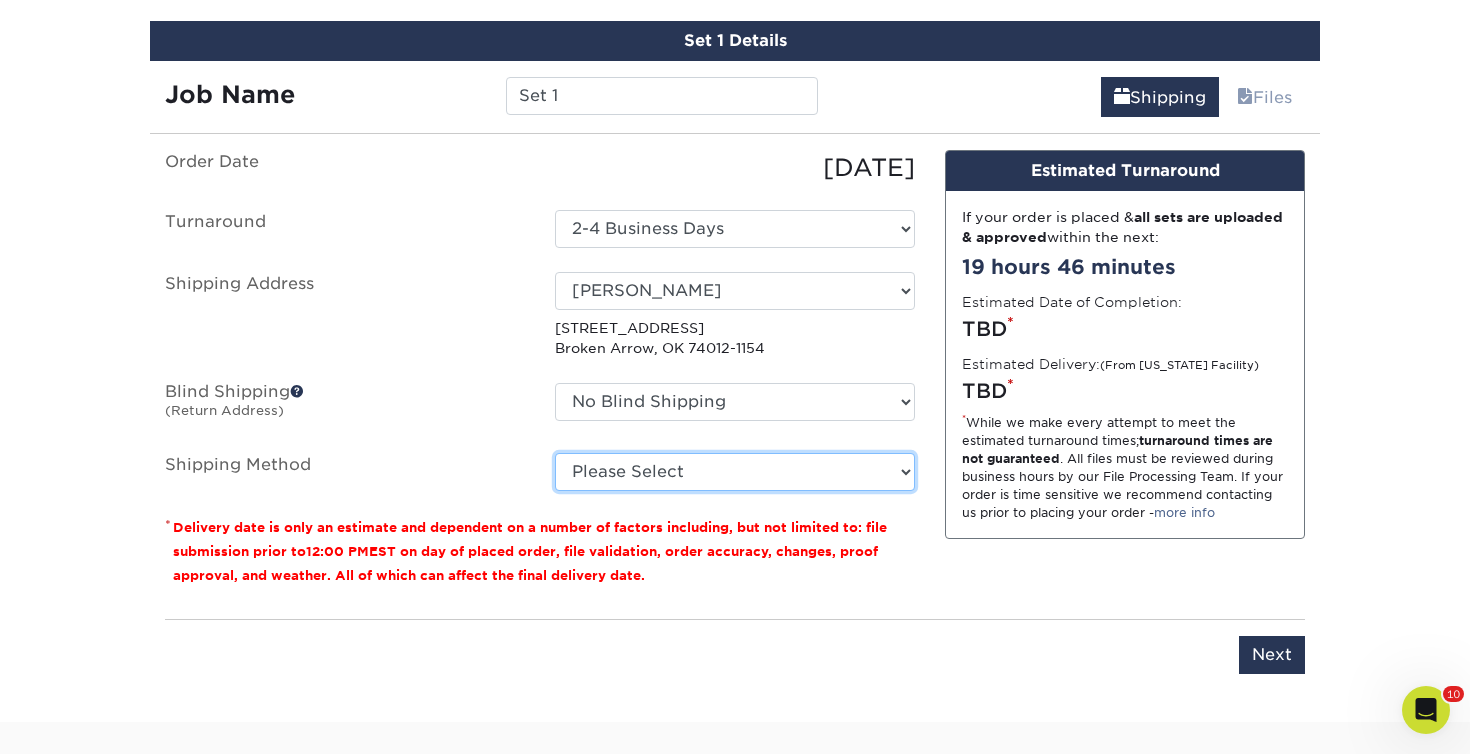 select on "03" 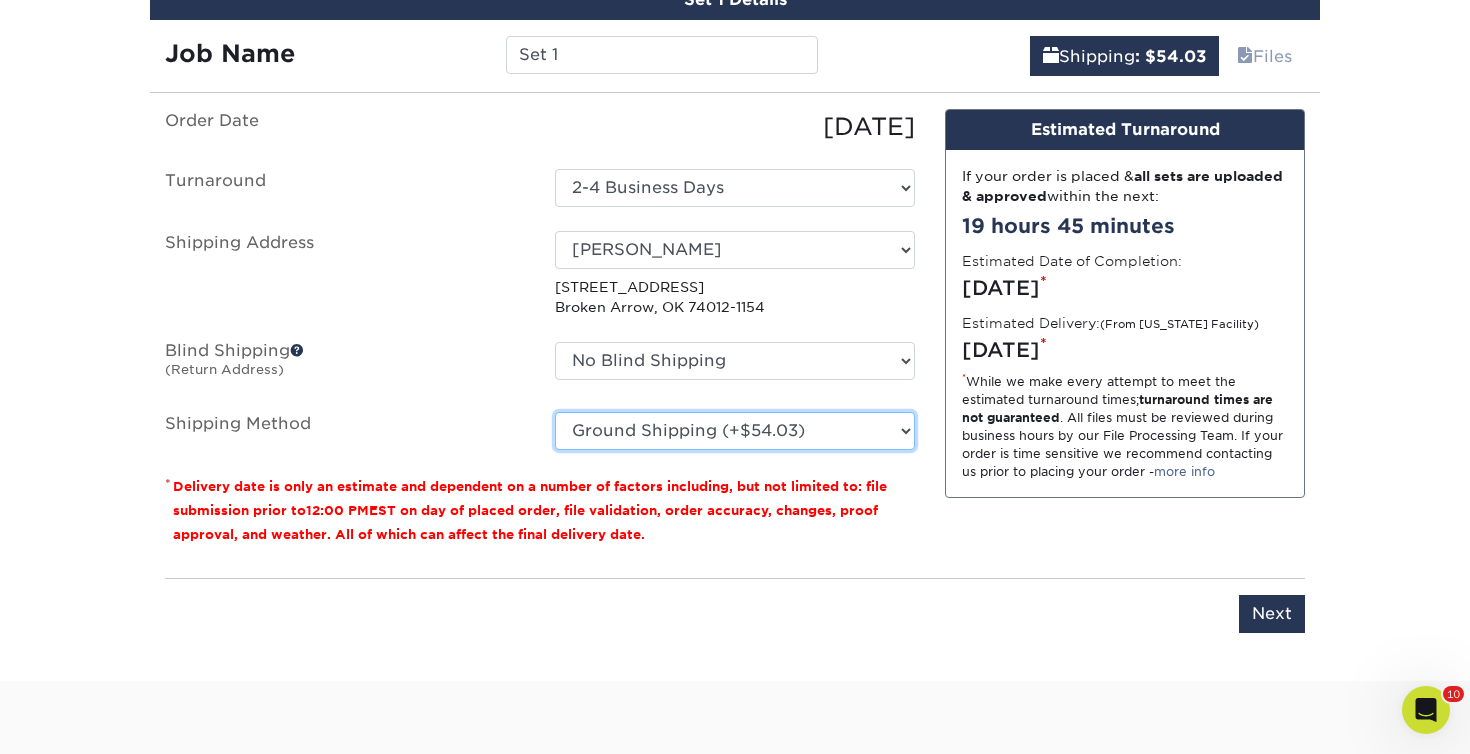scroll, scrollTop: 1176, scrollLeft: 0, axis: vertical 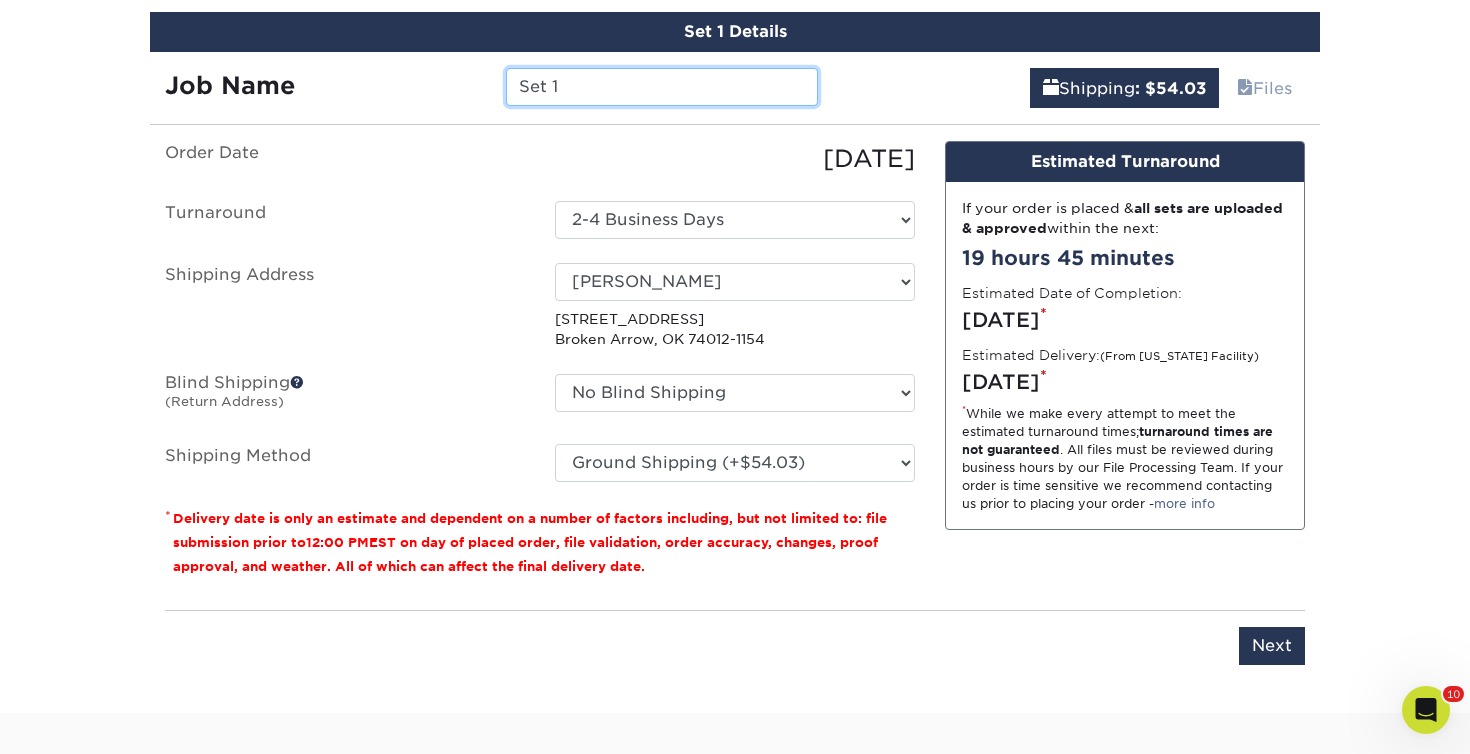 drag, startPoint x: 577, startPoint y: 82, endPoint x: 460, endPoint y: 69, distance: 117.72001 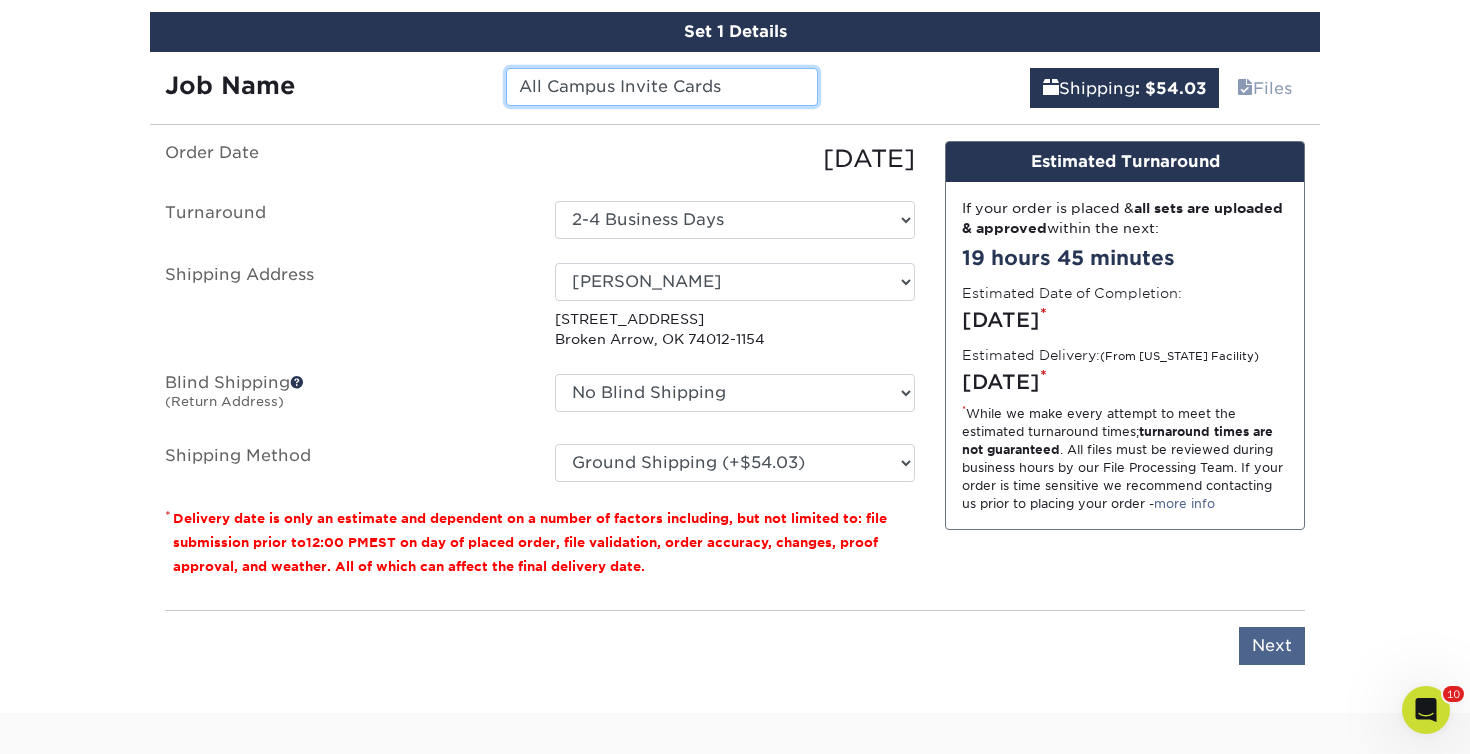 type on "All Campus Invite Cards" 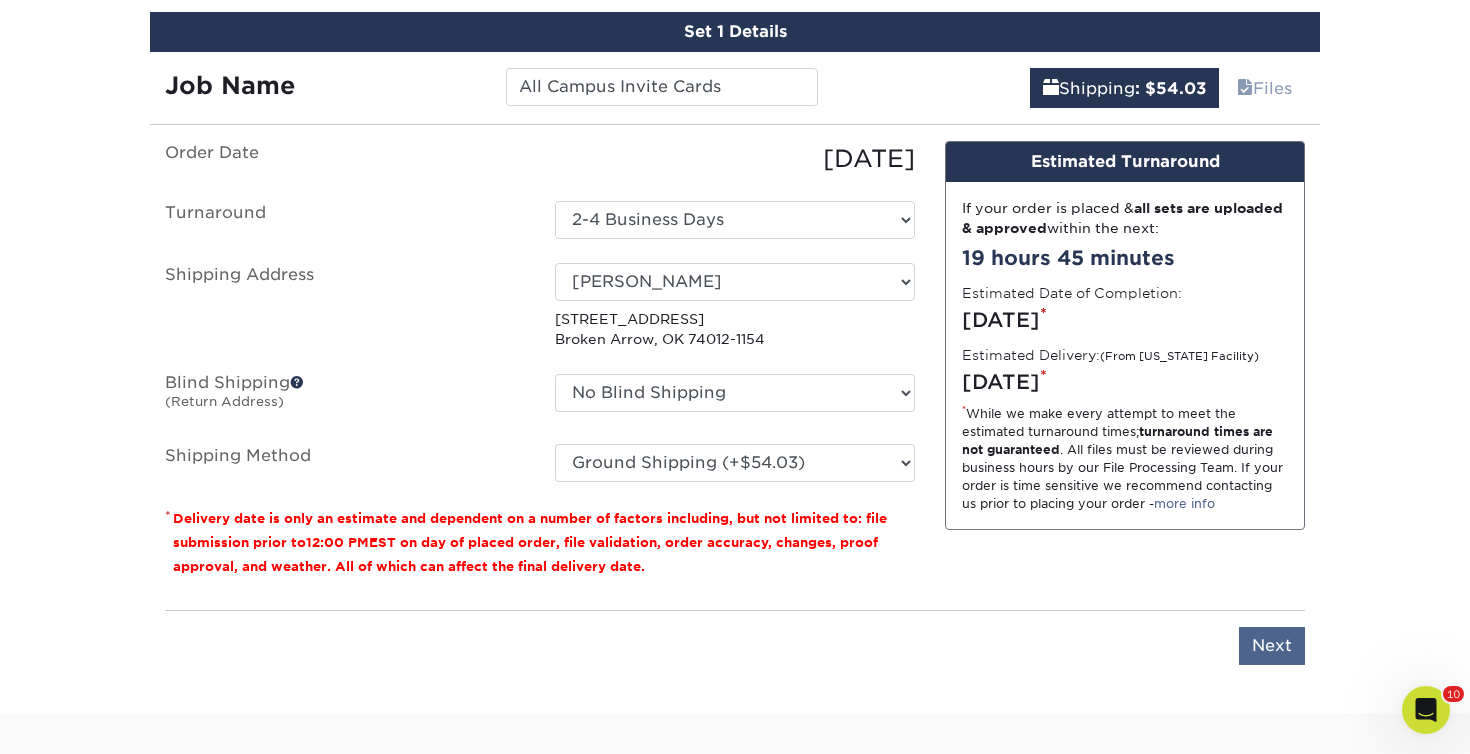 click on "Next" at bounding box center (1272, 646) 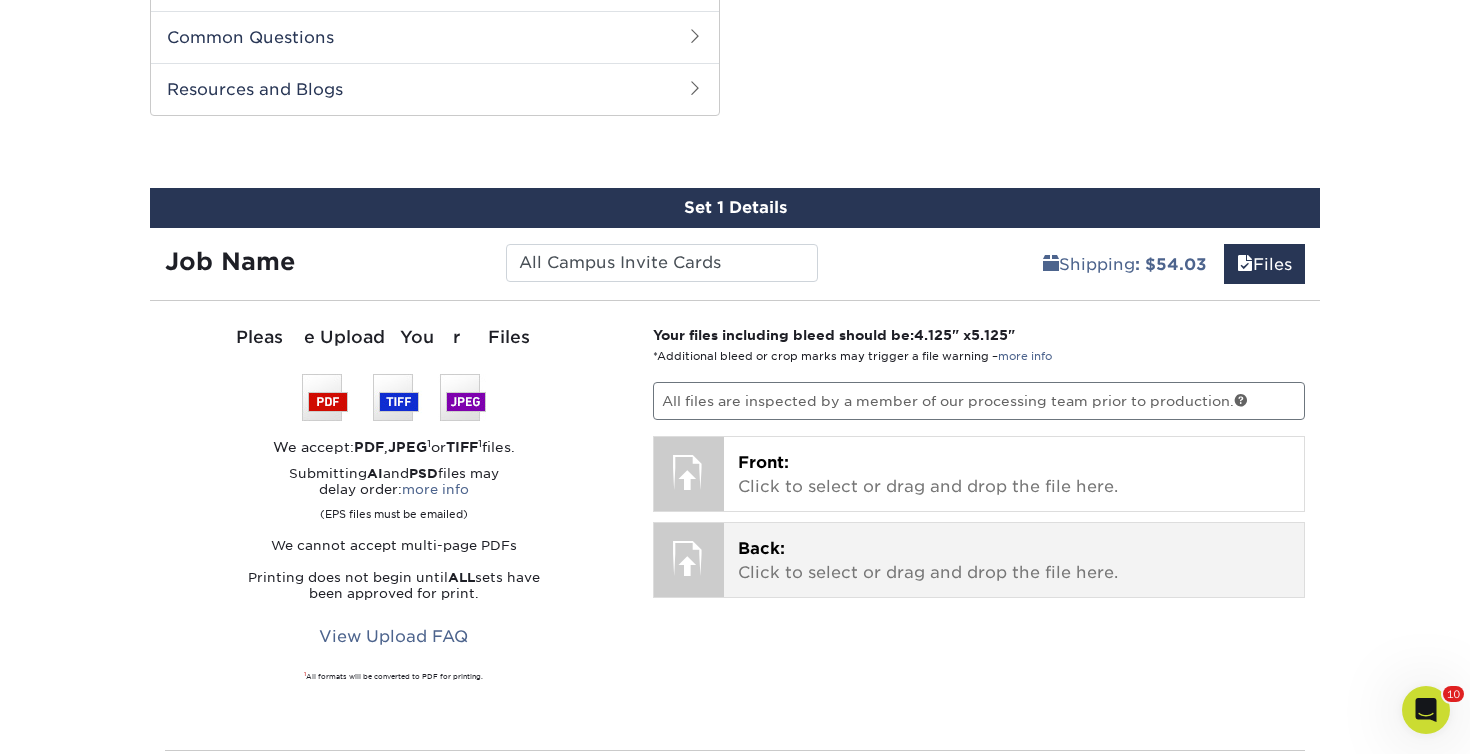 scroll, scrollTop: 980, scrollLeft: 0, axis: vertical 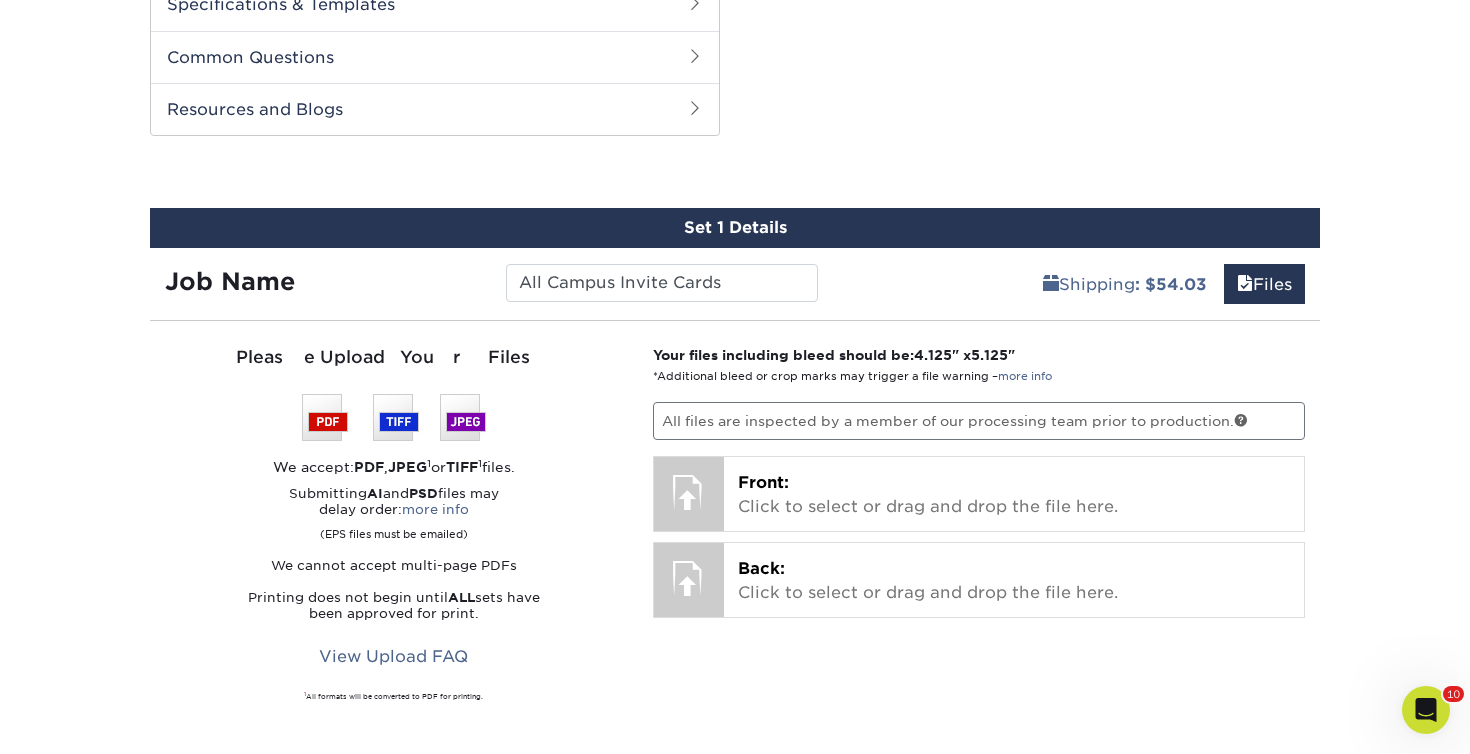 click on "All files are inspected by a member of our processing team prior to production." at bounding box center [979, 421] 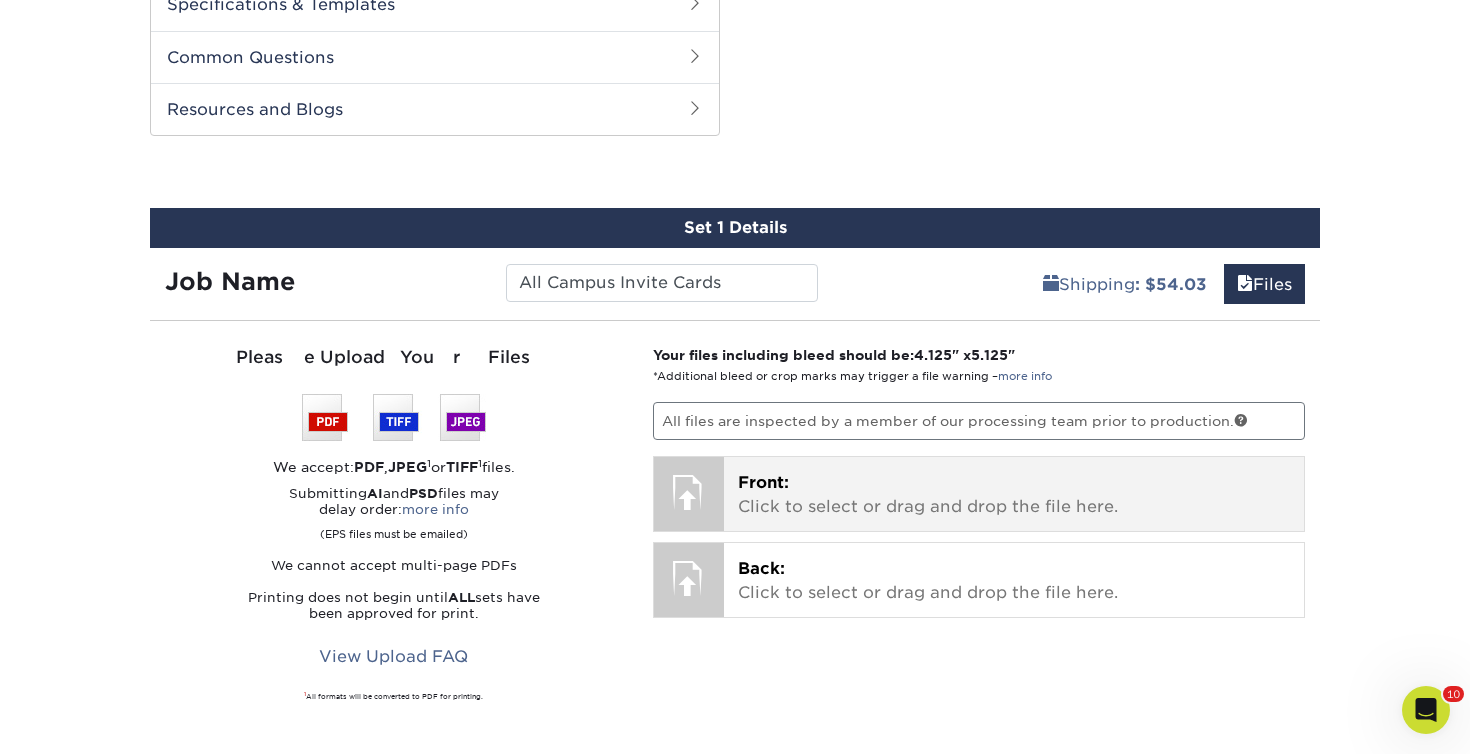 click on "Front:" at bounding box center [763, 482] 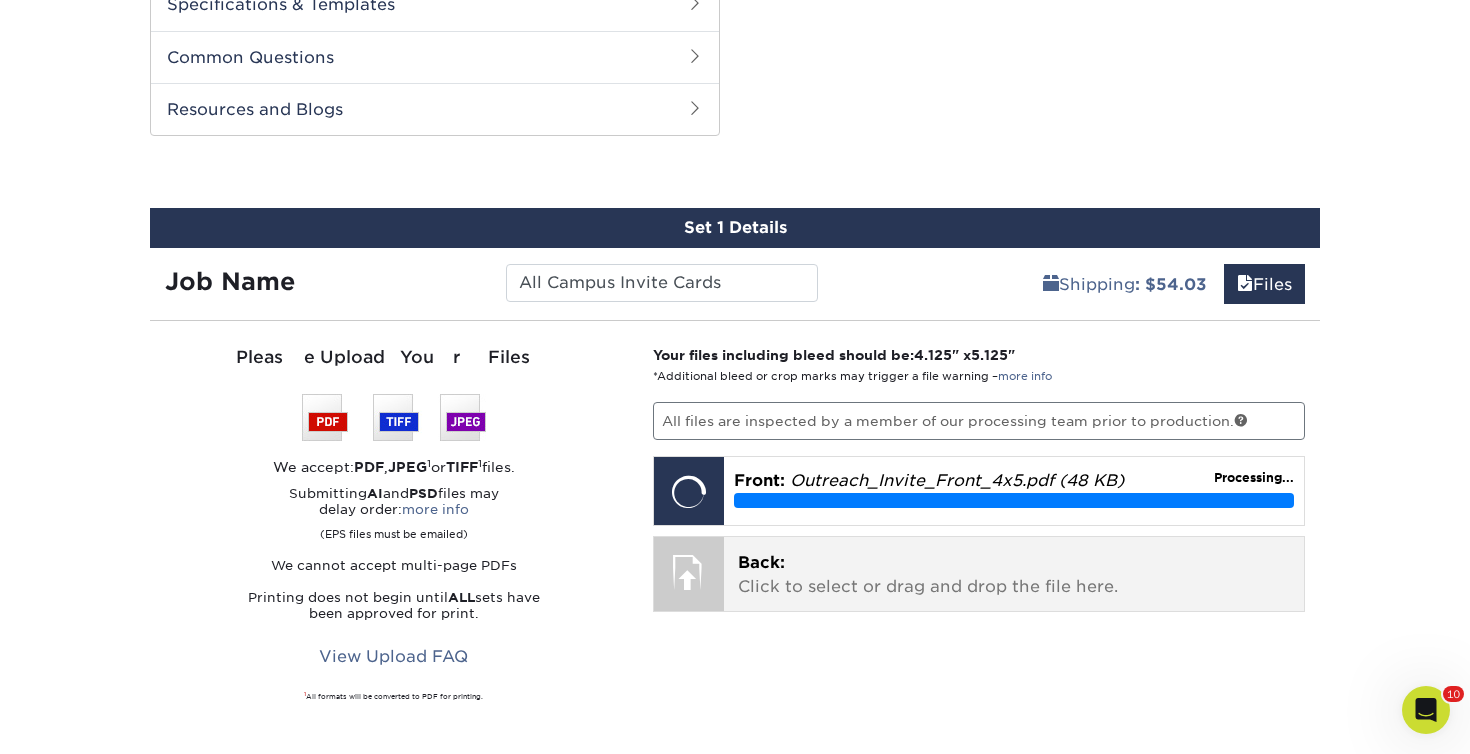click on "Back: Click to select or drag and drop the file here." at bounding box center (1014, 575) 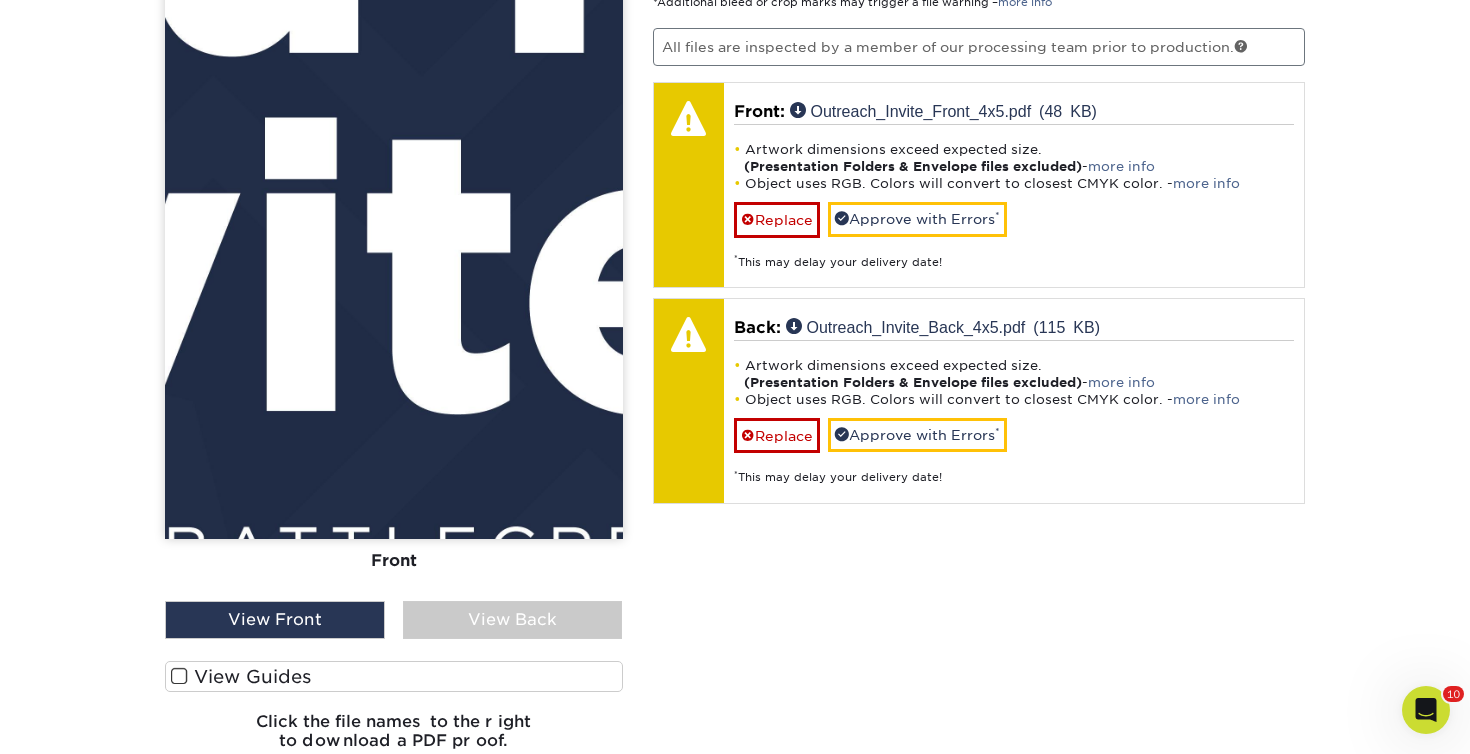 scroll, scrollTop: 1365, scrollLeft: 0, axis: vertical 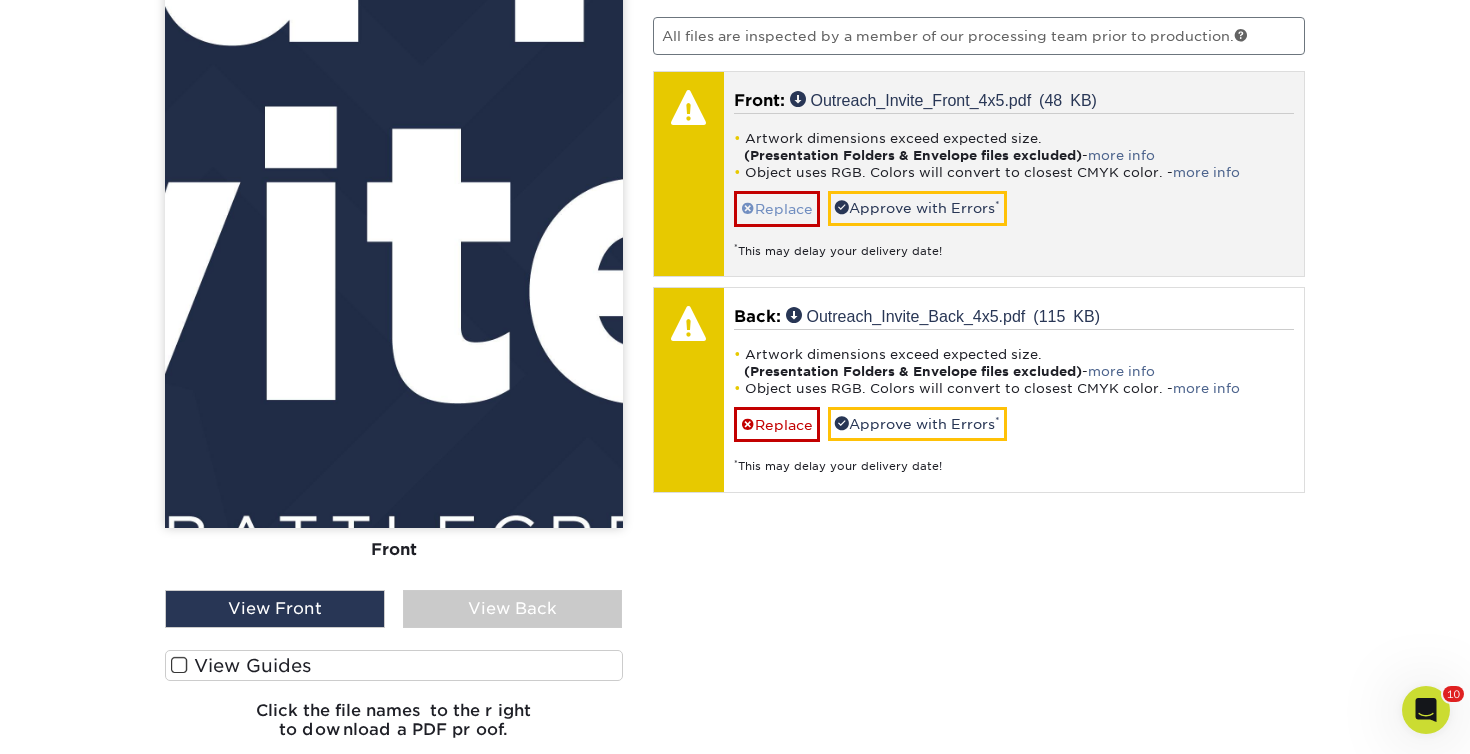click on "Replace" at bounding box center (777, 208) 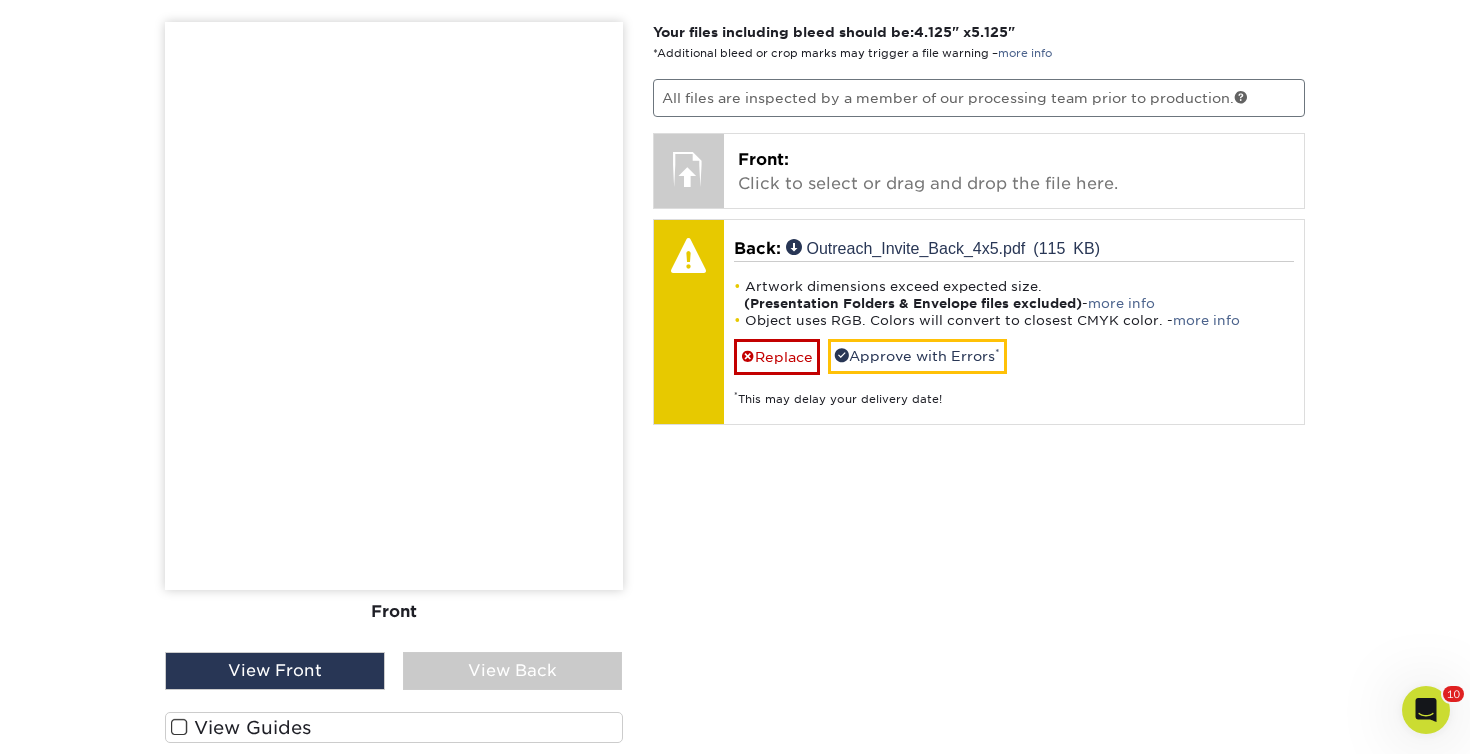 scroll, scrollTop: 1198, scrollLeft: 0, axis: vertical 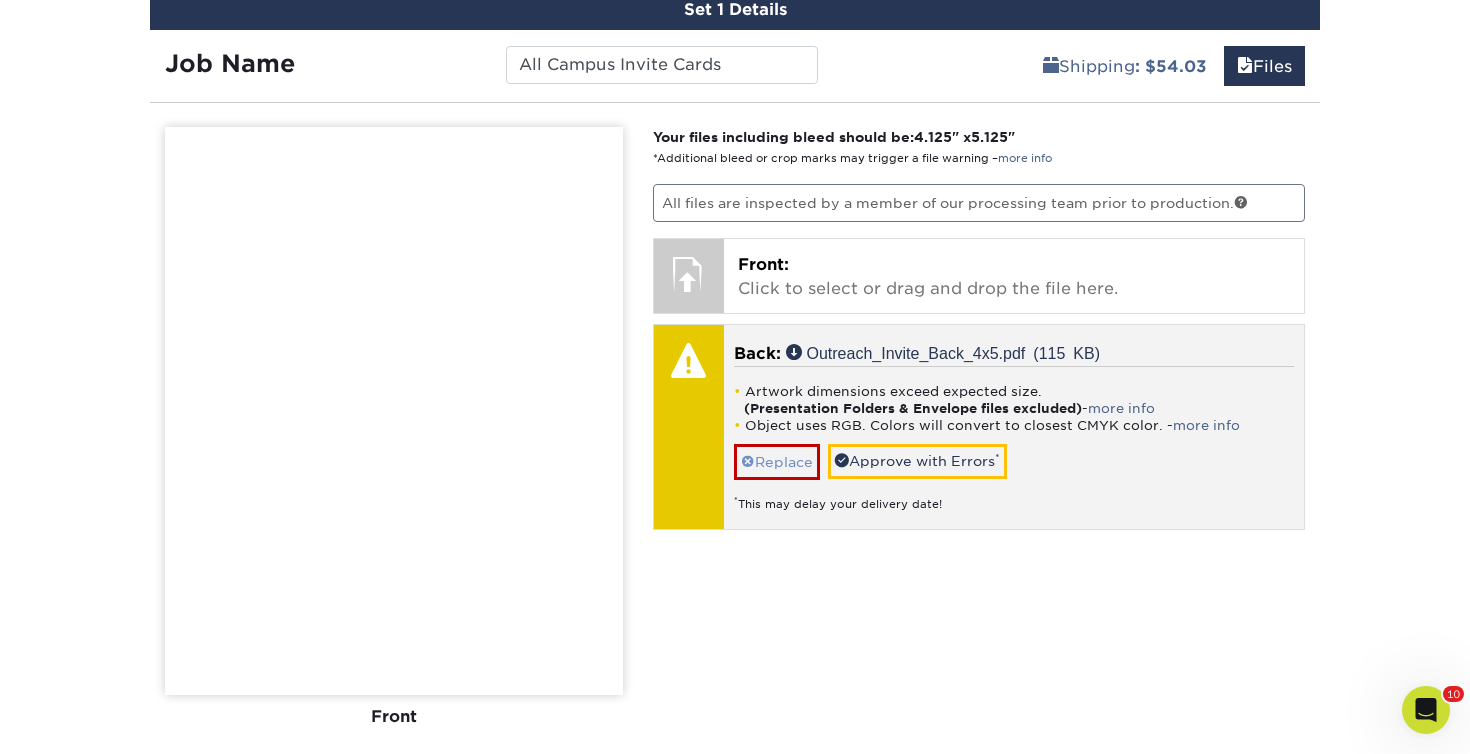 click on "Replace" at bounding box center [777, 461] 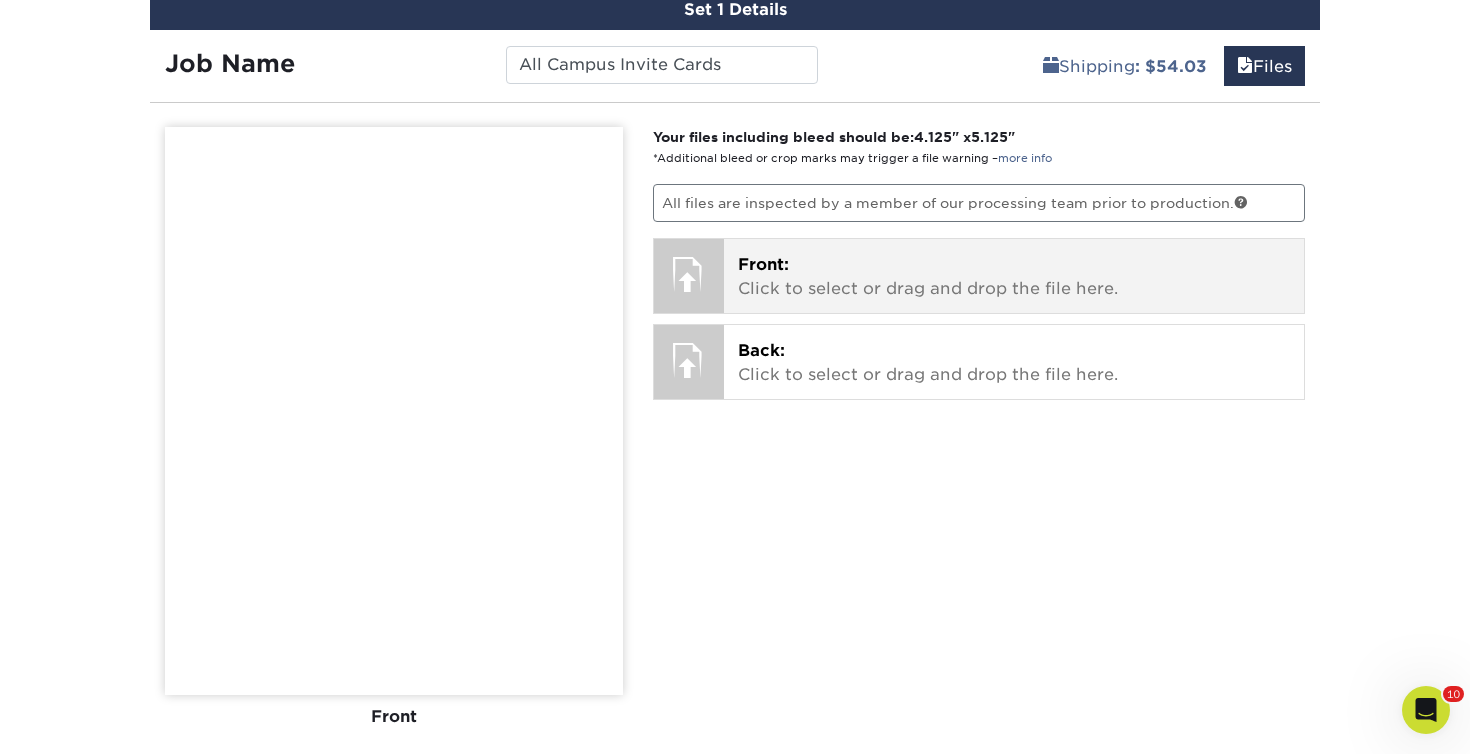 click on "Front: Click to select or drag and drop the file here." at bounding box center [1014, 277] 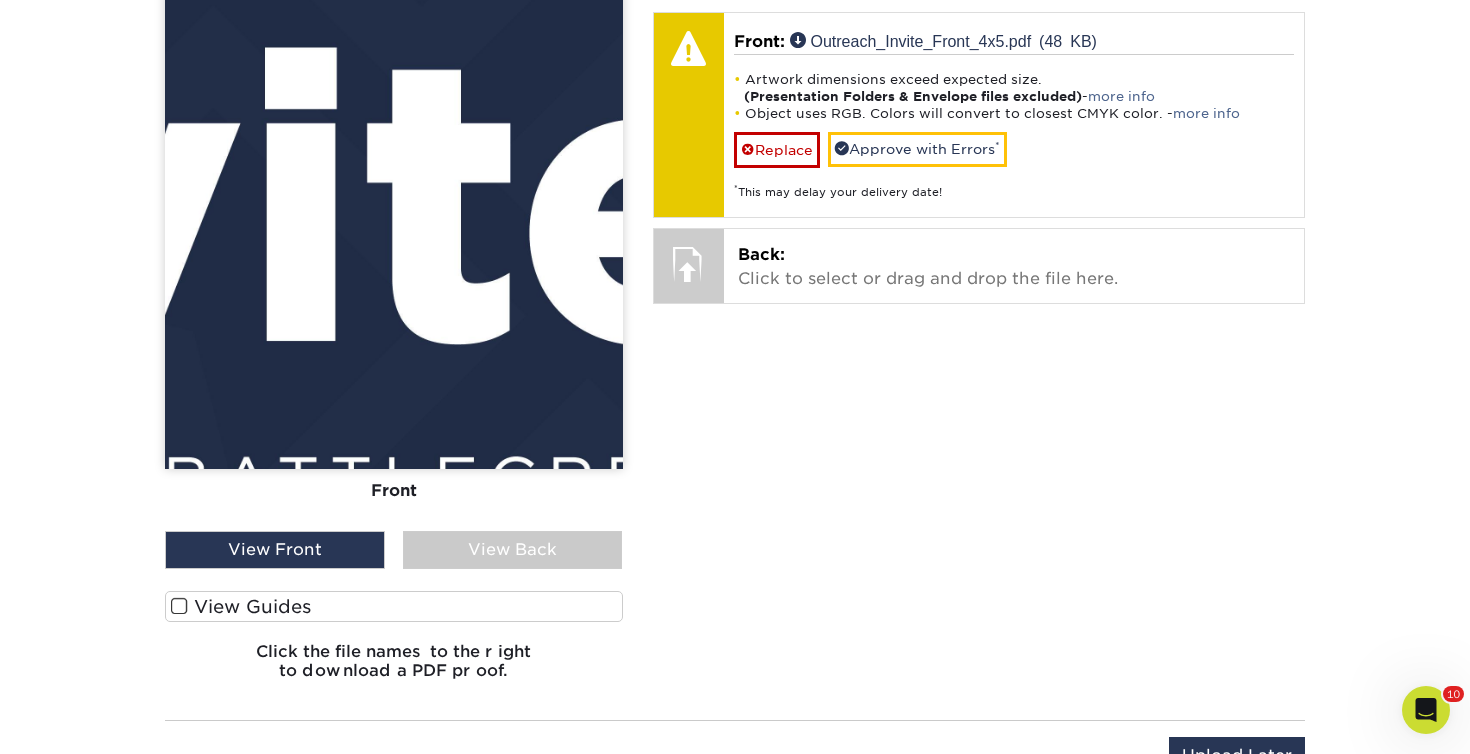 scroll, scrollTop: 1421, scrollLeft: 0, axis: vertical 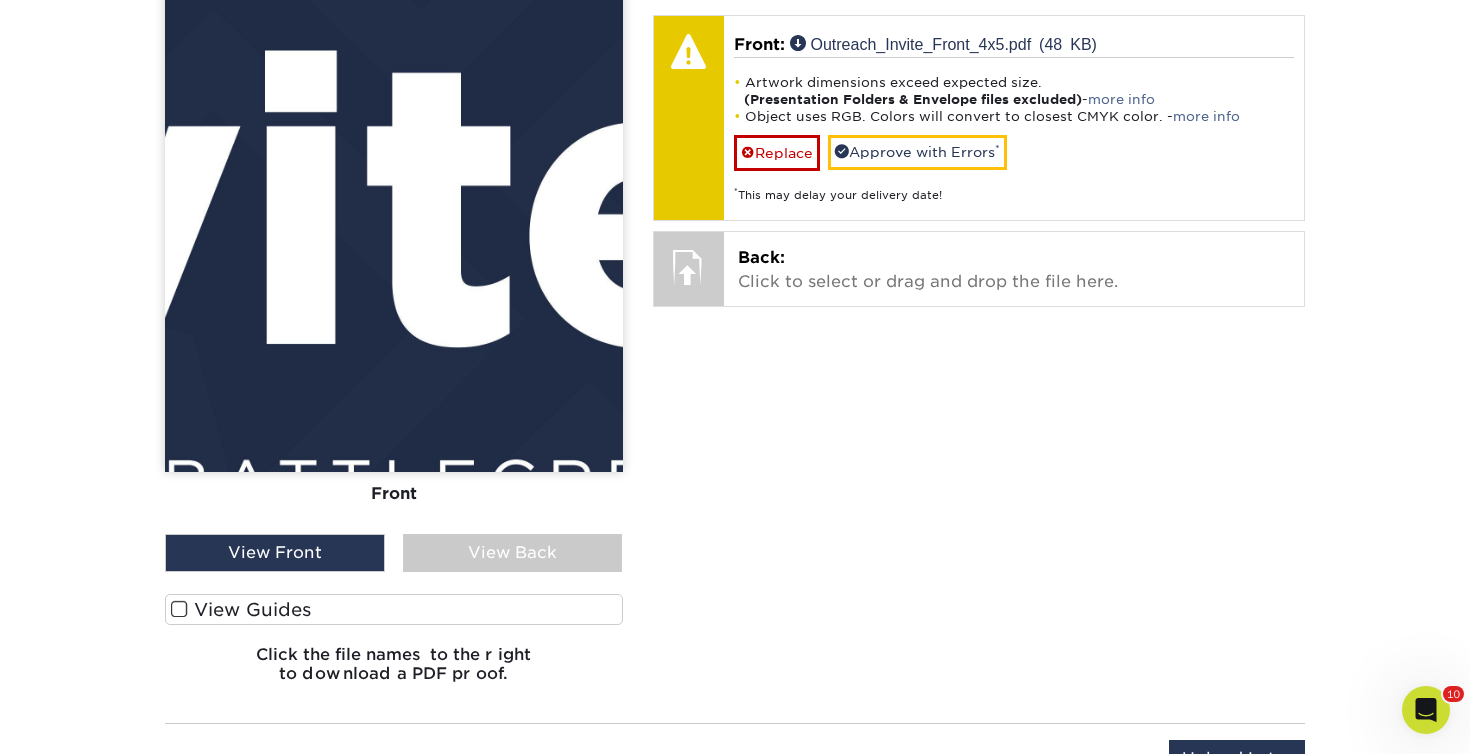 click on "View Guides" at bounding box center [394, 609] 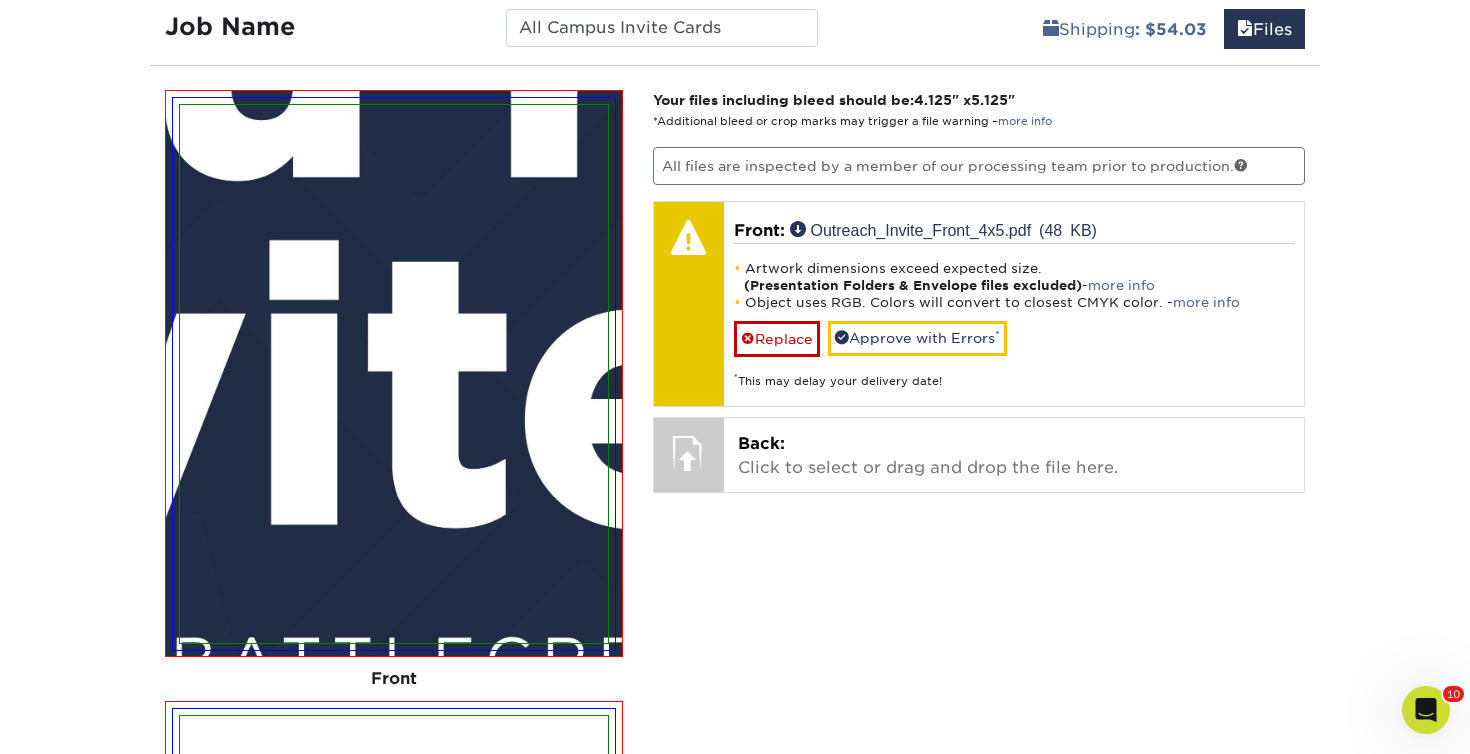 scroll, scrollTop: 1186, scrollLeft: 0, axis: vertical 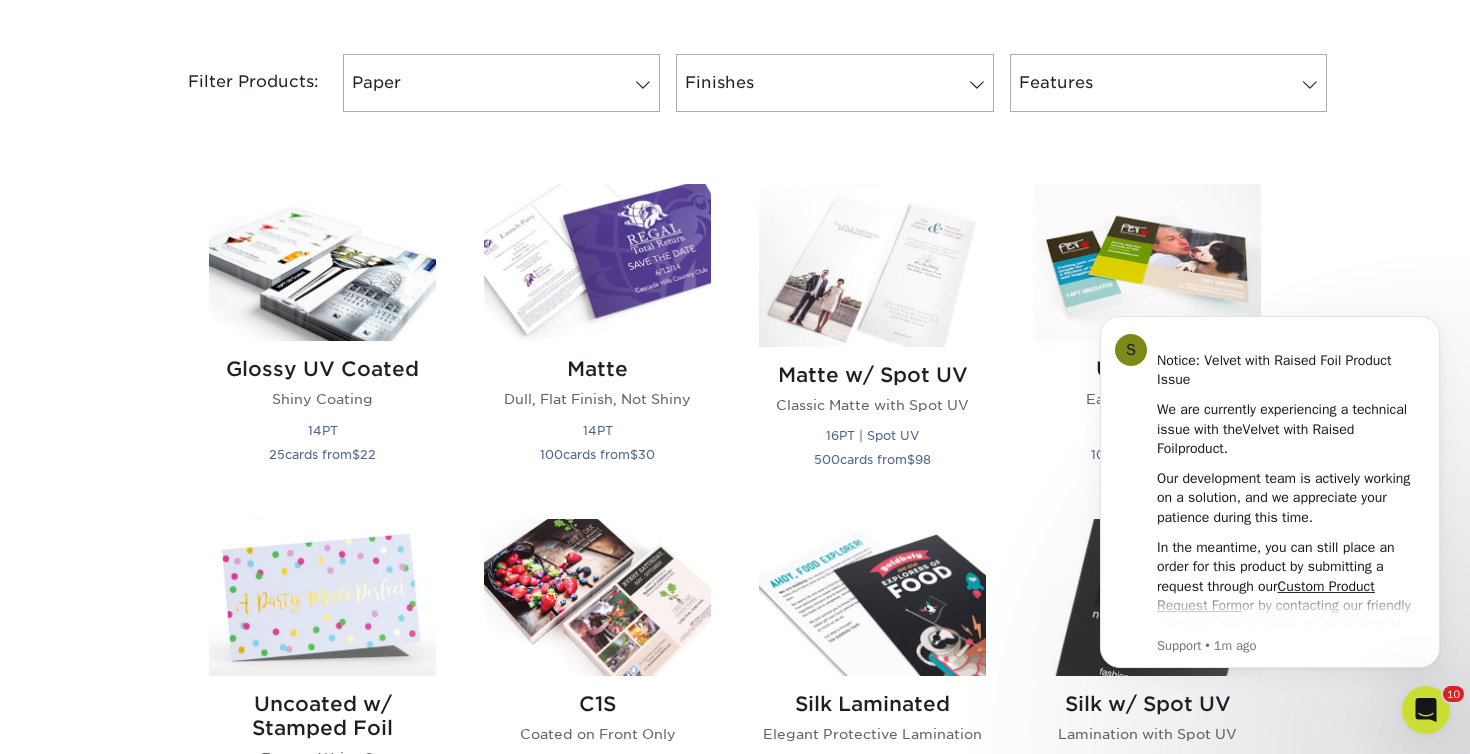 click on "Get started below by choosing your paper, finish, and features:
Filtered Matches
Reset Filters
Filter Products:
Paper
Filter by "Paper Type"
100LB 14PT 16PT 18PT 19PT 30% Recycled 32PT
Reset All Filters
Apply Filters" at bounding box center (735, 1366) 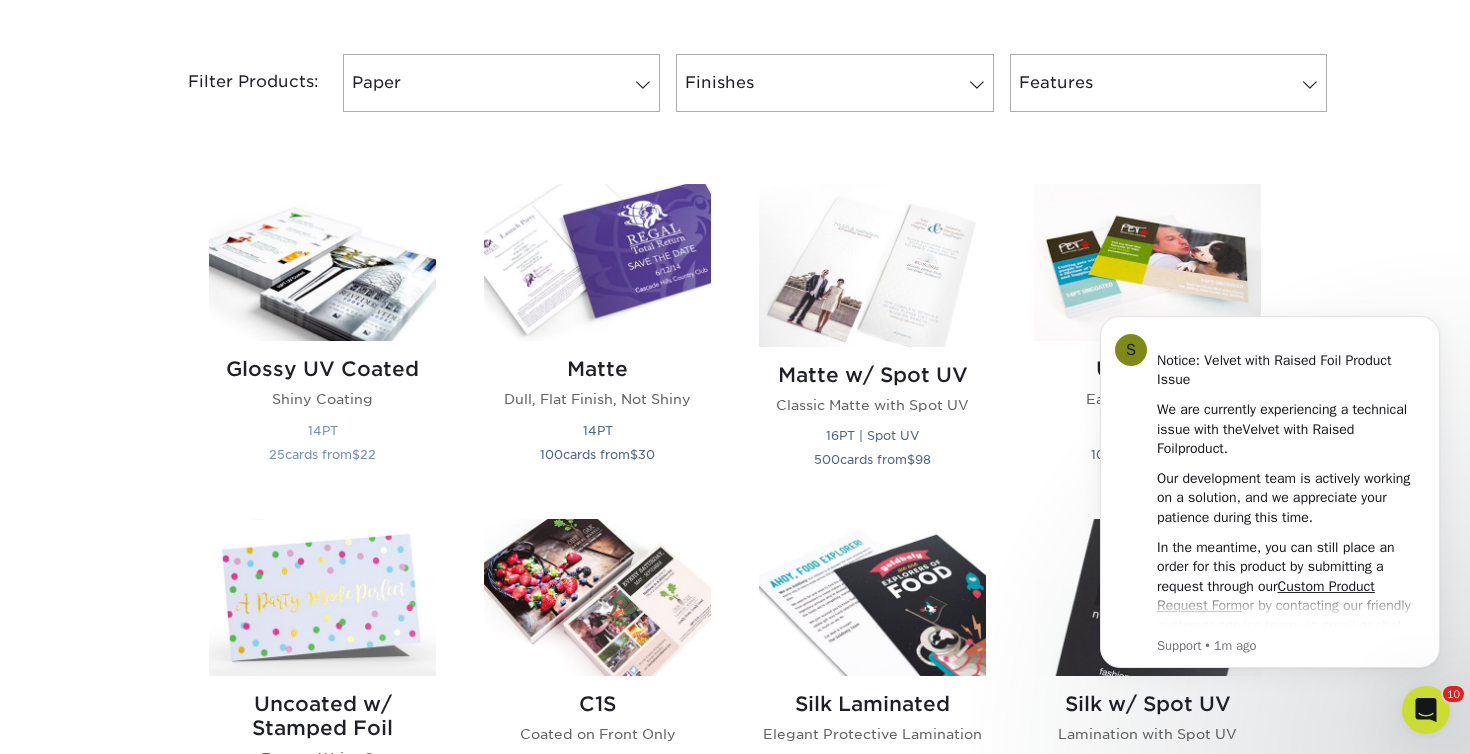 click at bounding box center [322, 262] 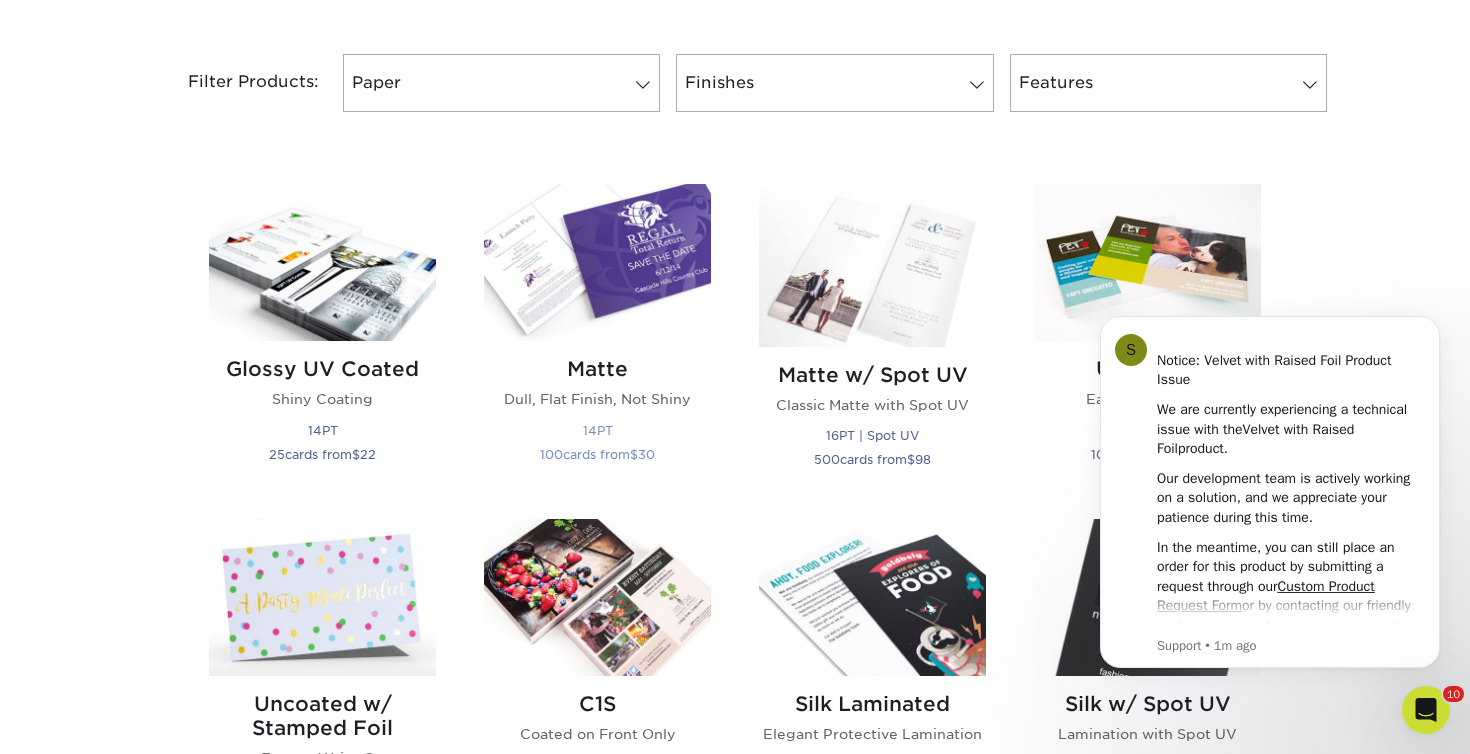 click at bounding box center [597, 262] 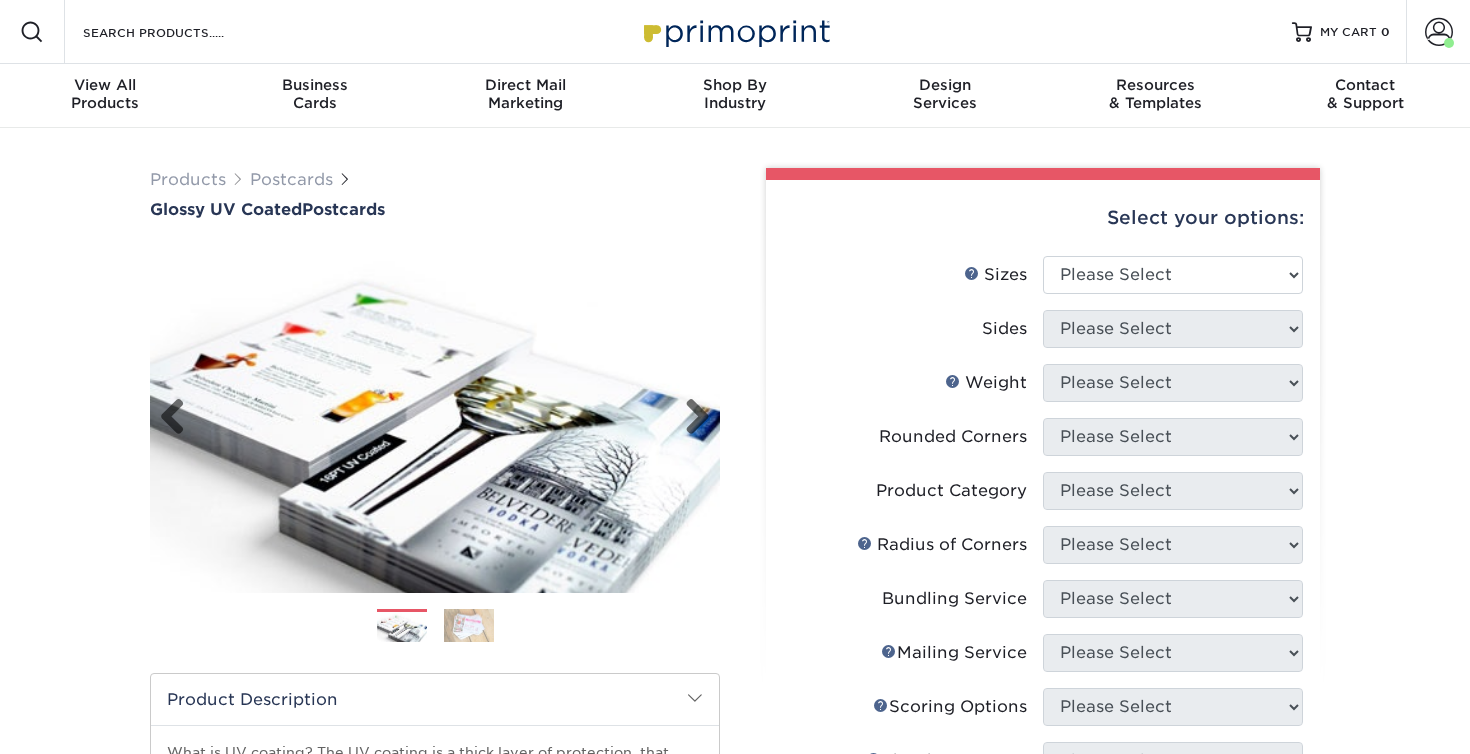 scroll, scrollTop: 0, scrollLeft: 0, axis: both 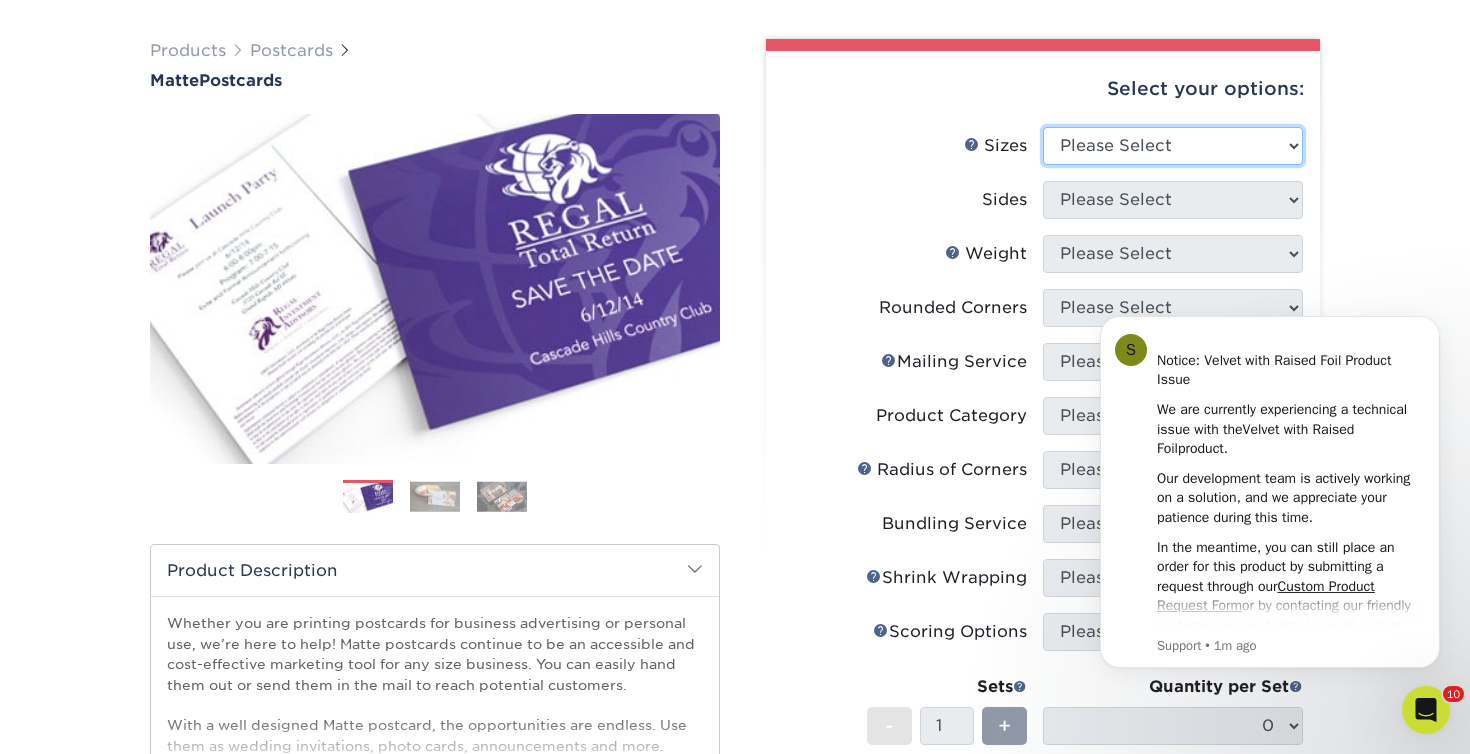 select on "4.00x5.00" 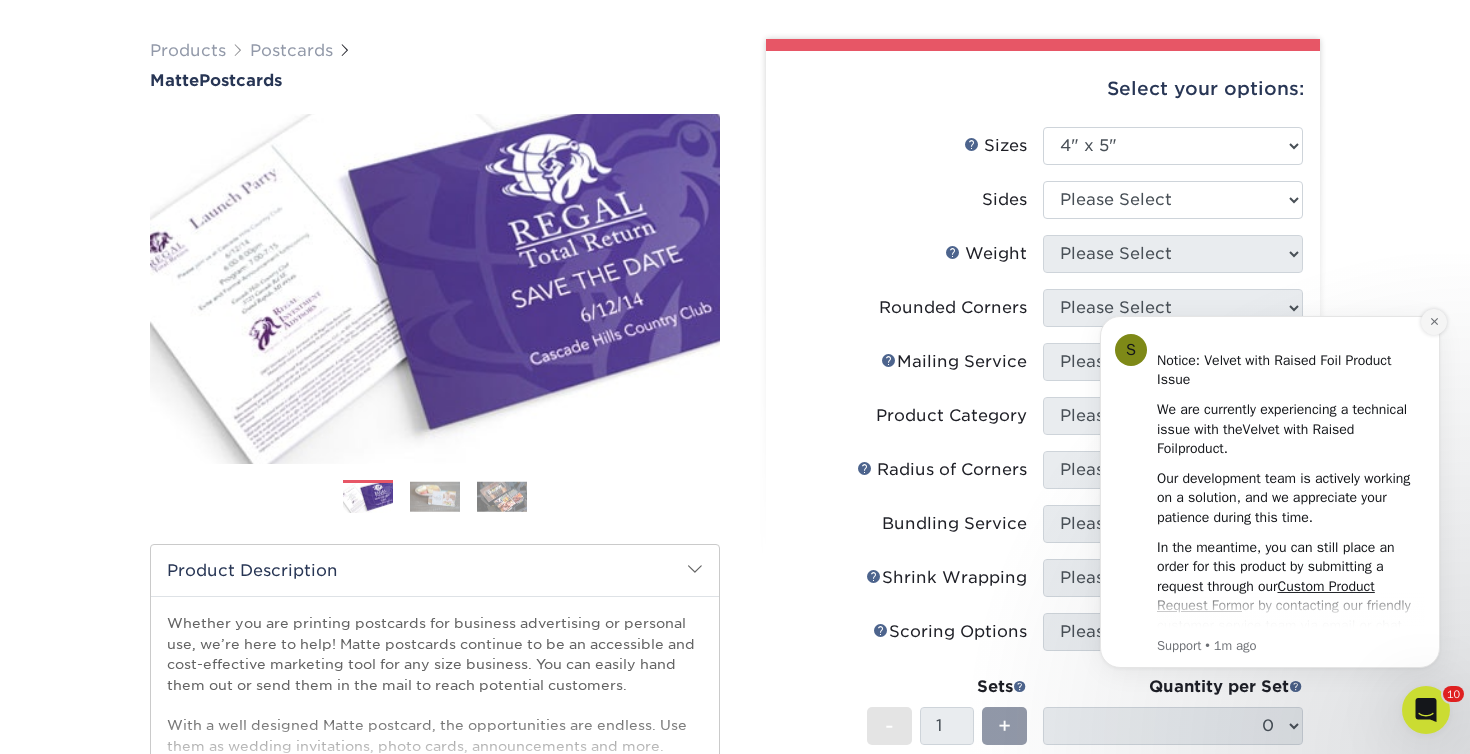 click at bounding box center (1434, 322) 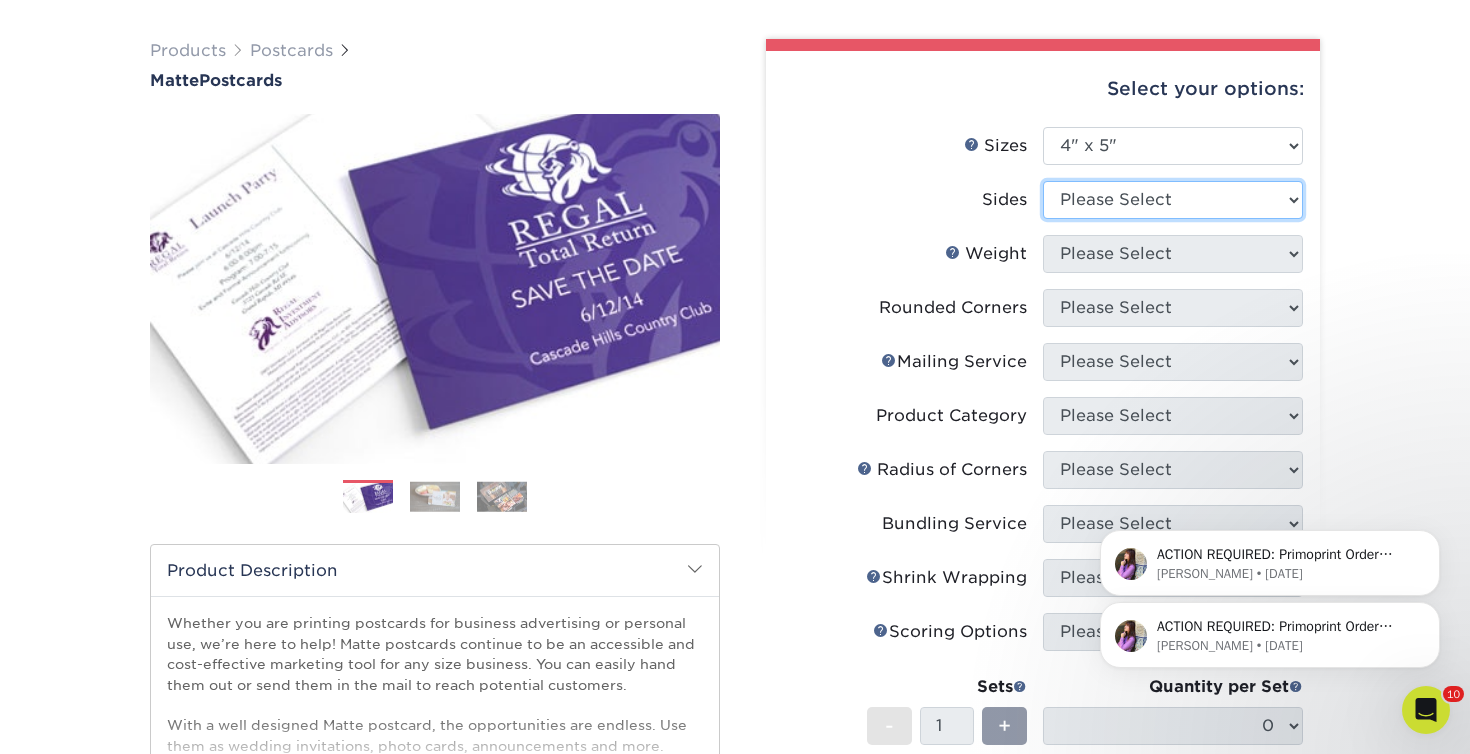 select on "13abbda7-1d64-4f25-8bb2-c179b224825d" 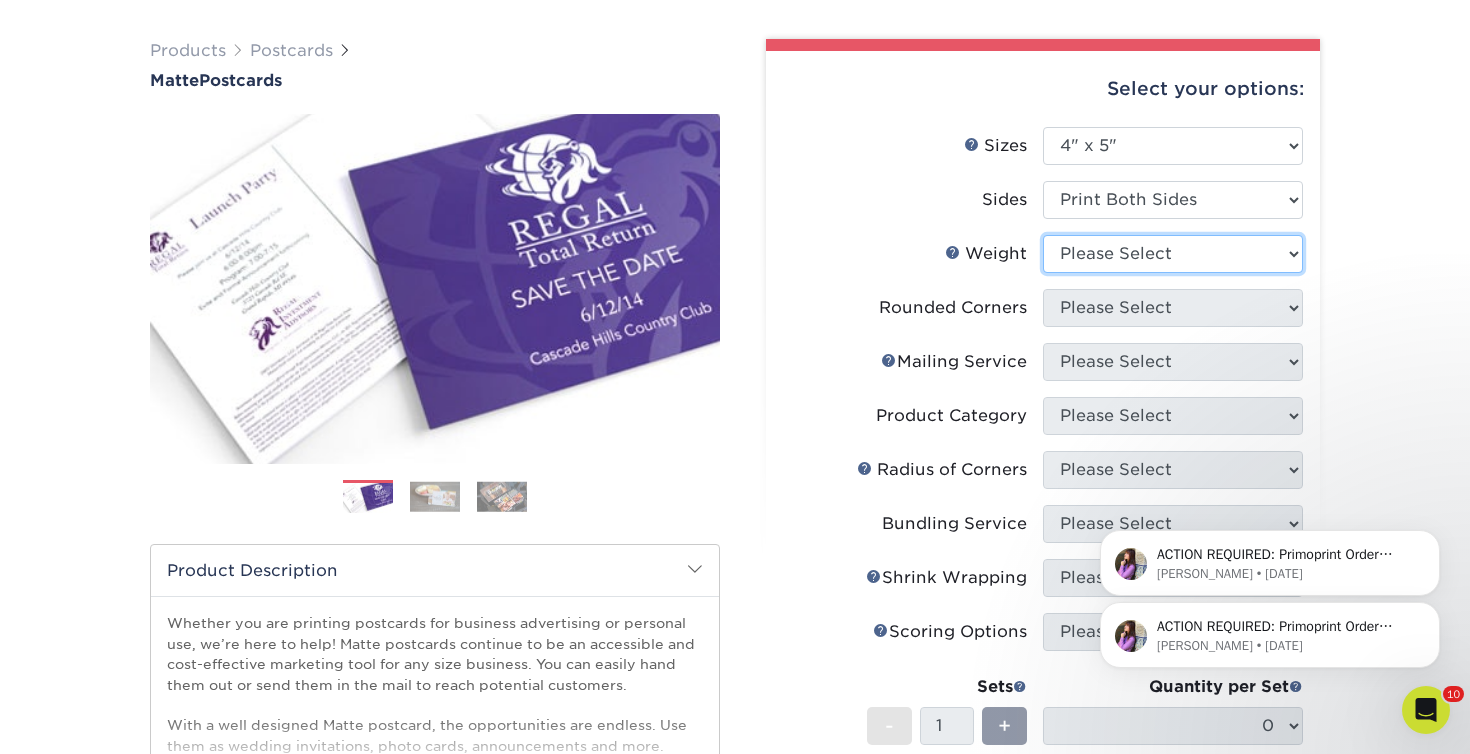 select on "16PT" 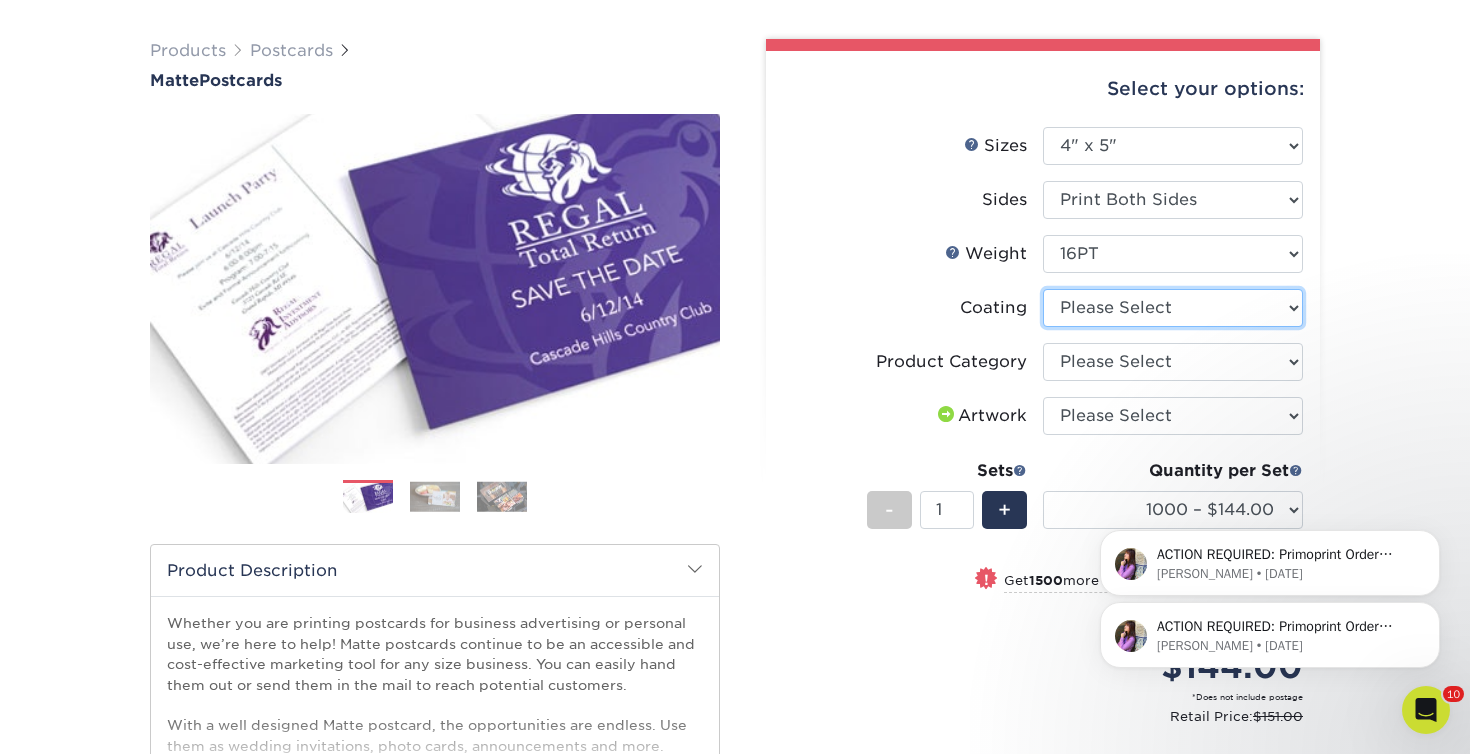 select on "121bb7b5-3b4d-429f-bd8d-bbf80e953313" 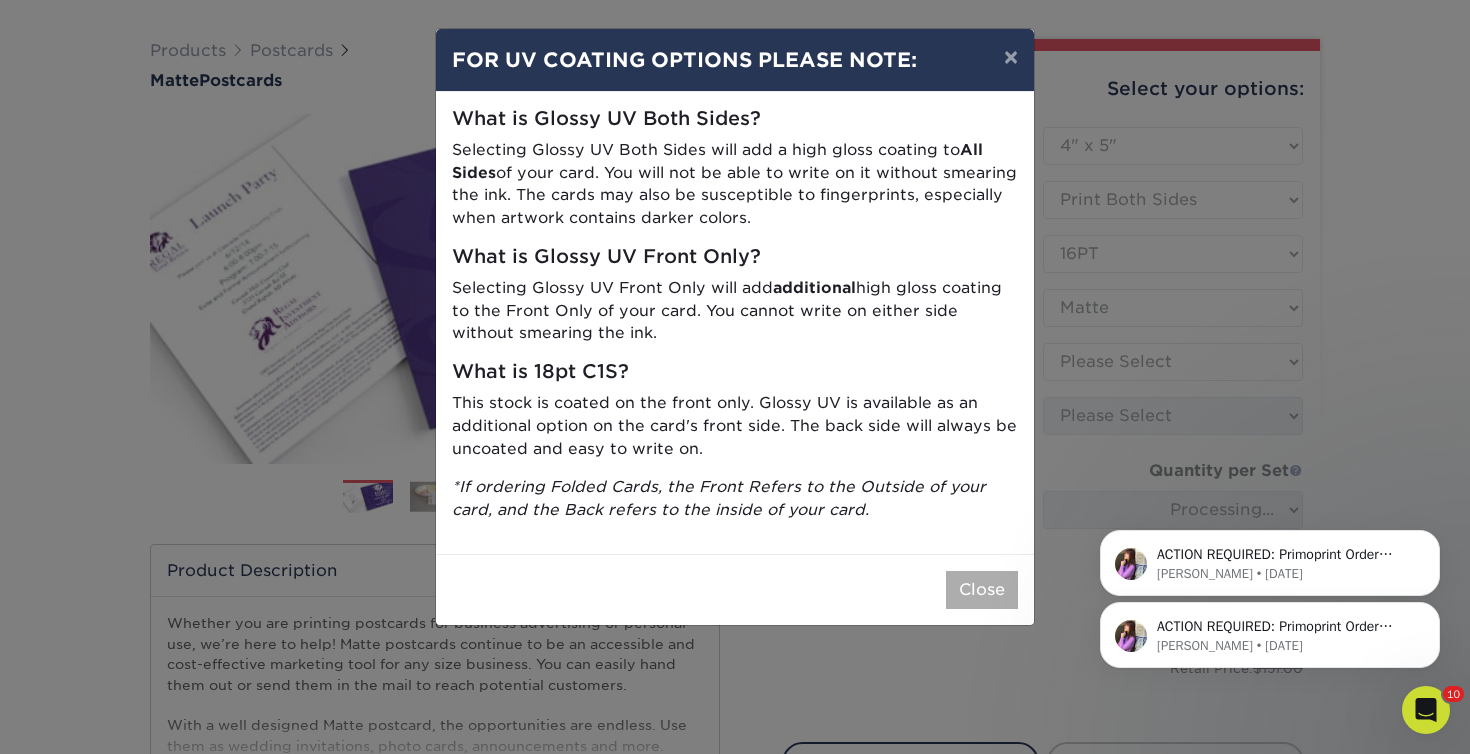 click on "Close" at bounding box center (982, 590) 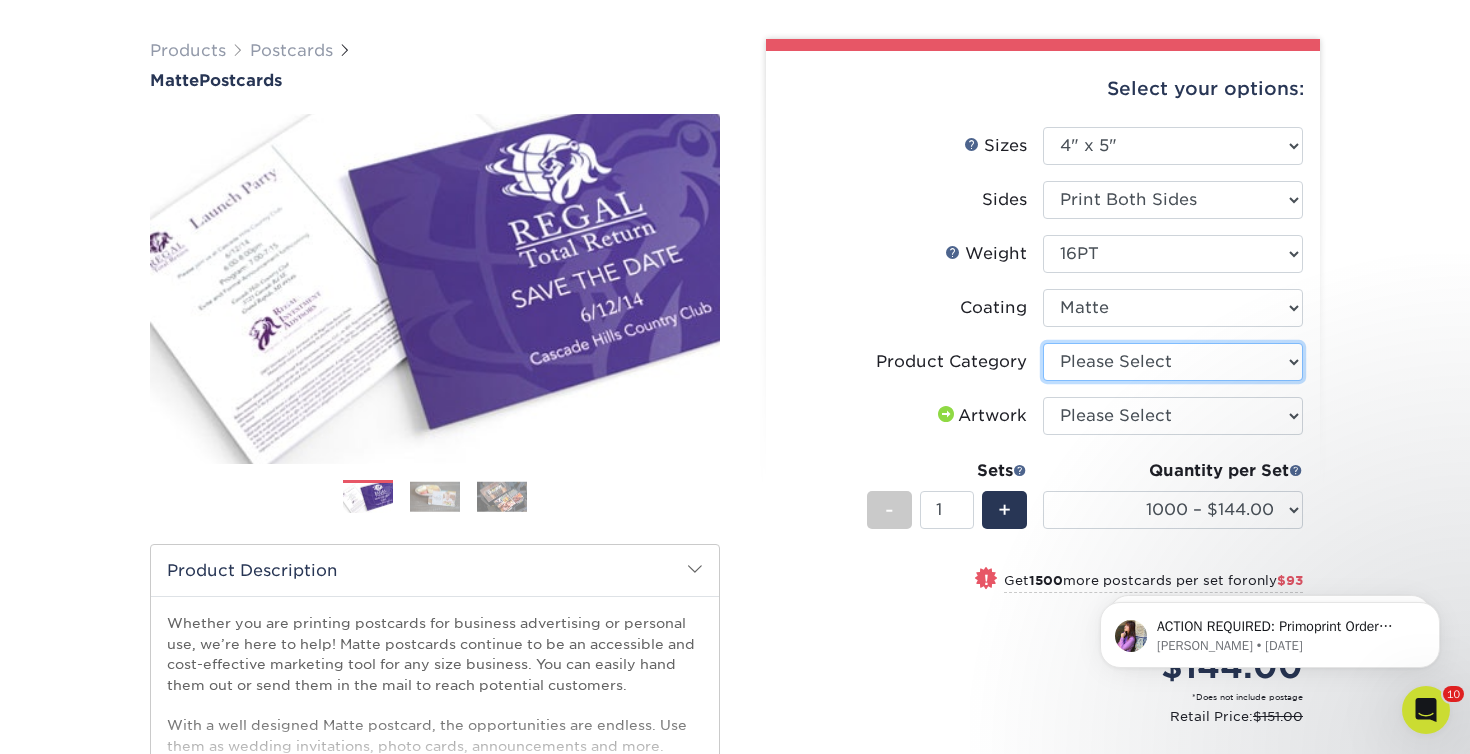 select on "9b7272e0-d6c8-4c3c-8e97-d3a1bcdab858" 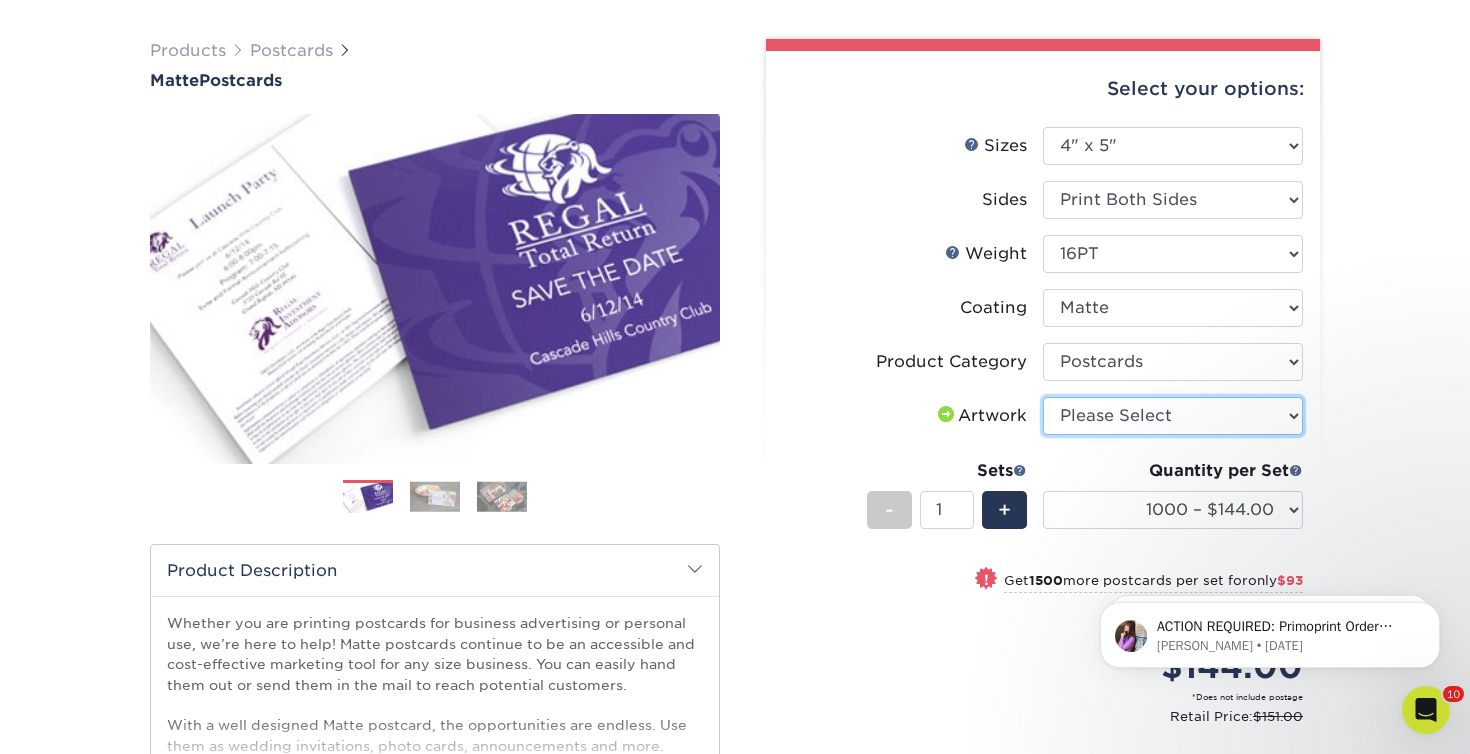 select on "upload" 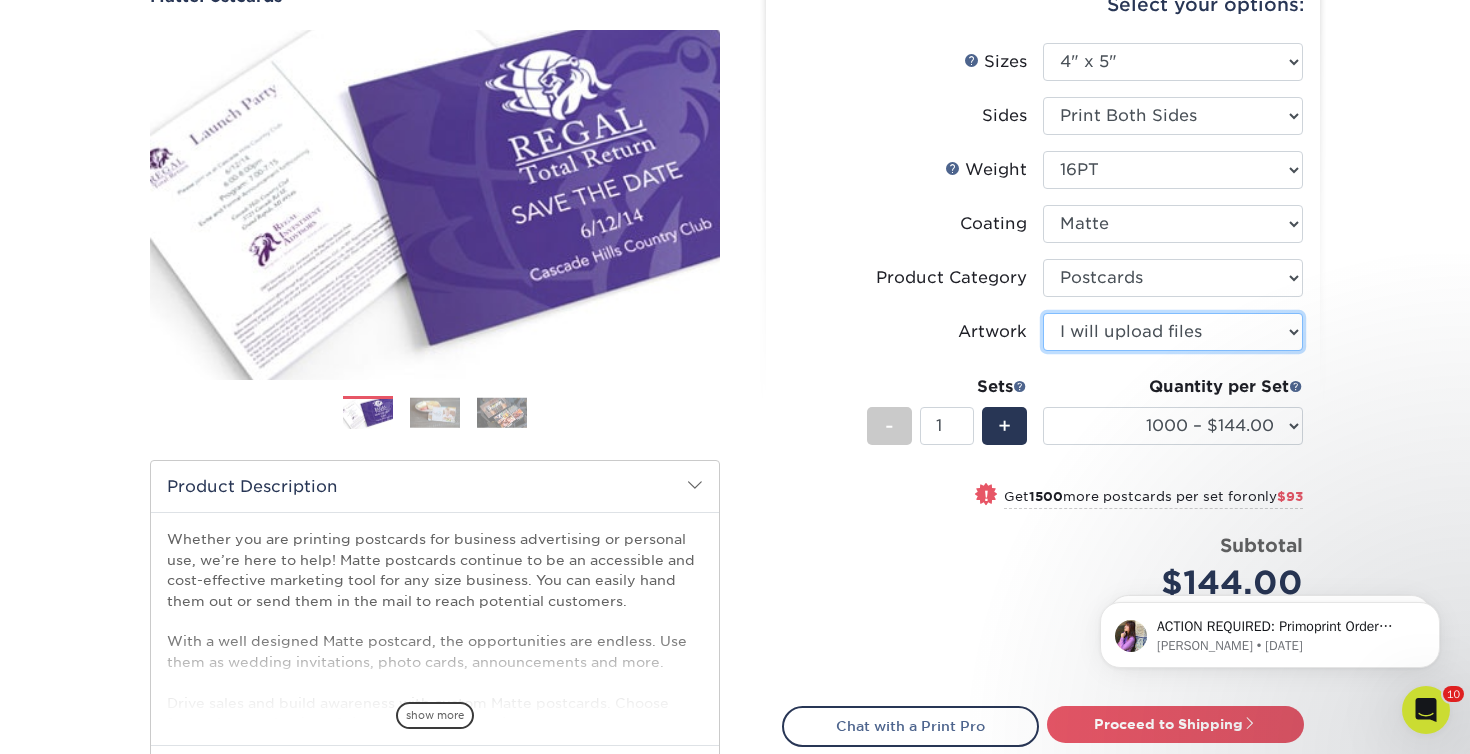 scroll, scrollTop: 265, scrollLeft: 0, axis: vertical 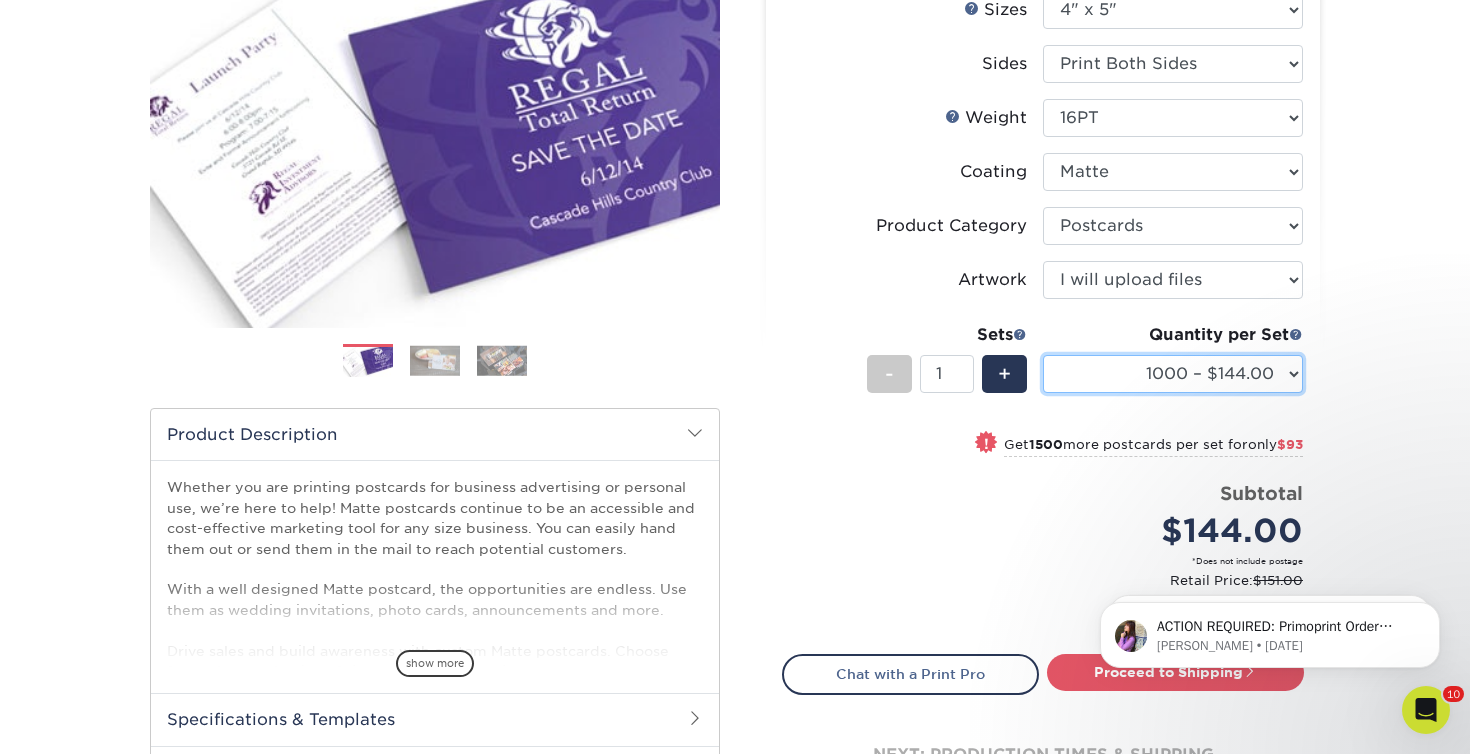 select on "2500 – $237.00" 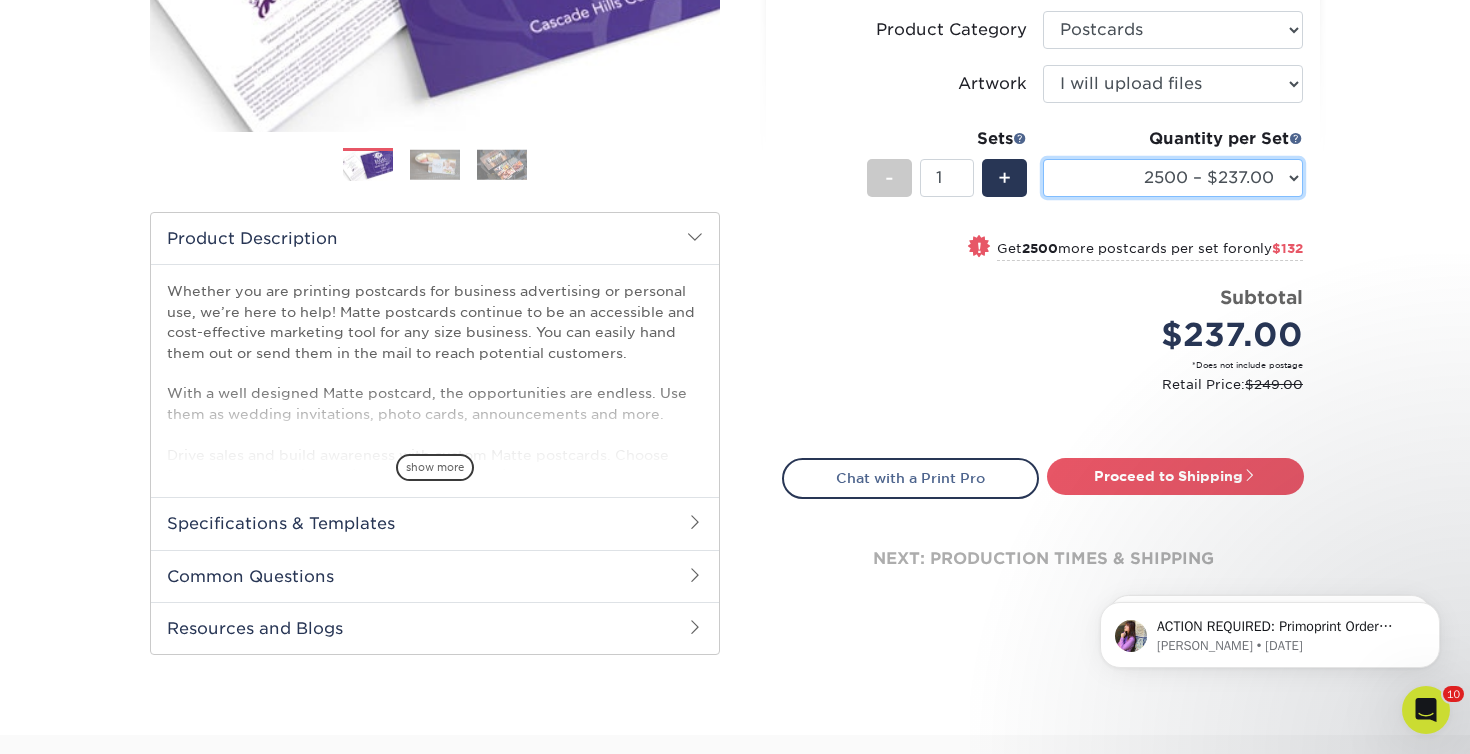 scroll, scrollTop: 475, scrollLeft: 0, axis: vertical 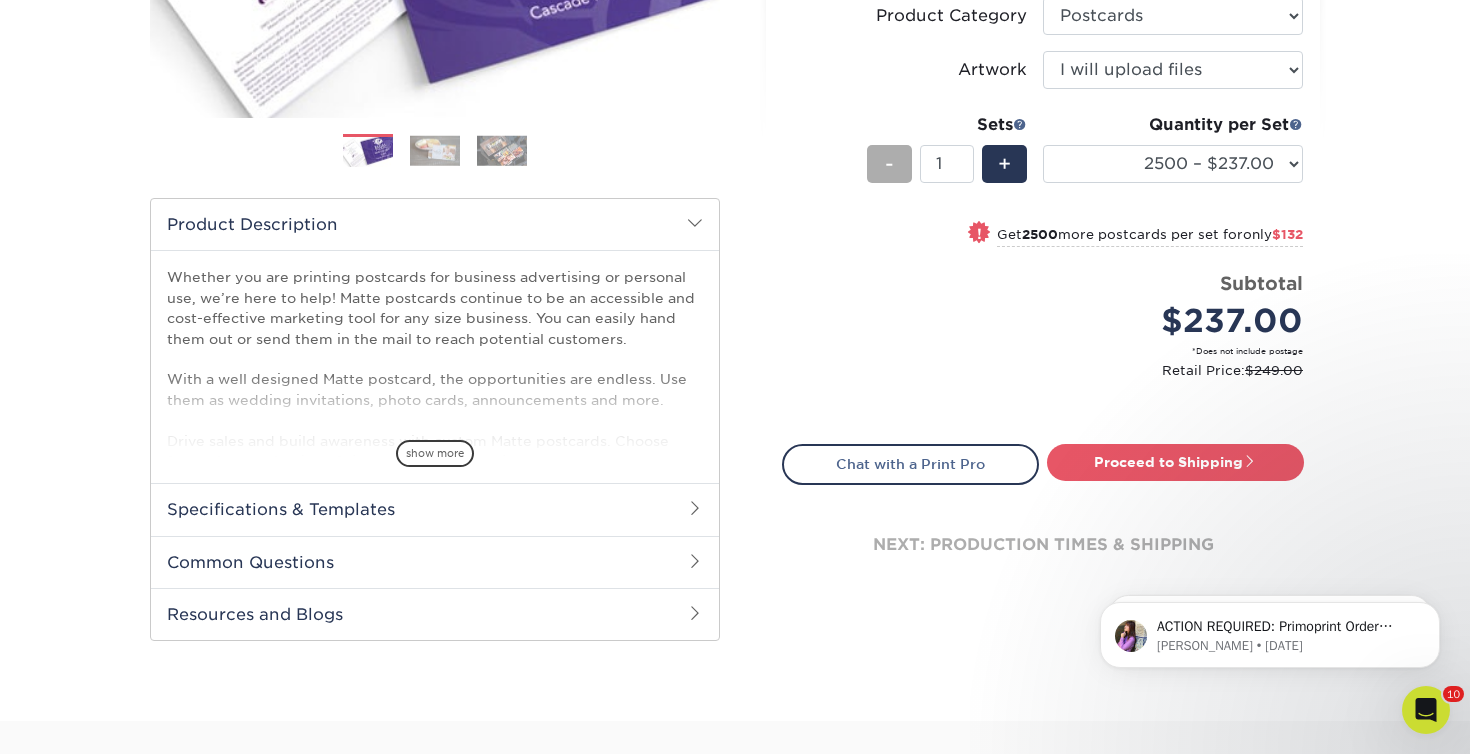 click on "-" at bounding box center (889, 164) 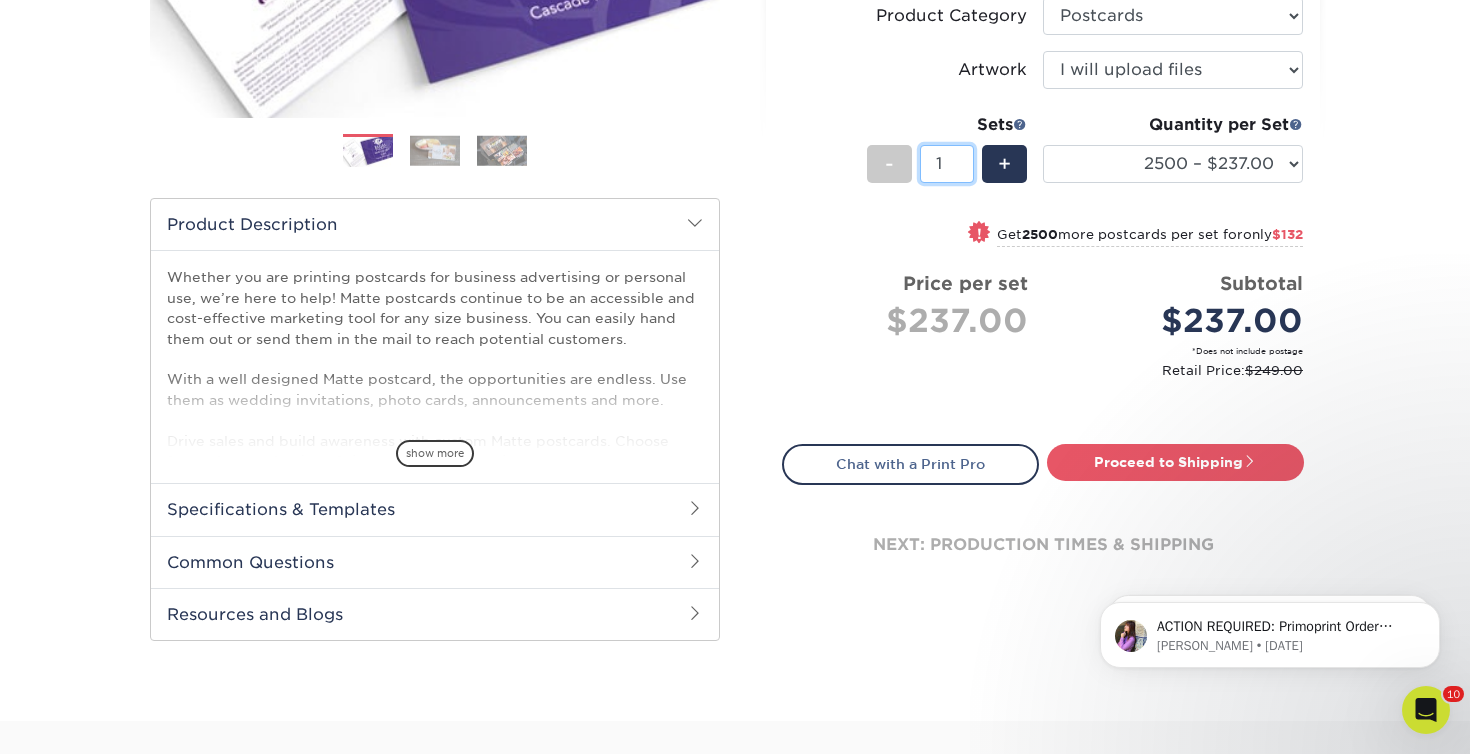 click on "1" at bounding box center [946, 164] 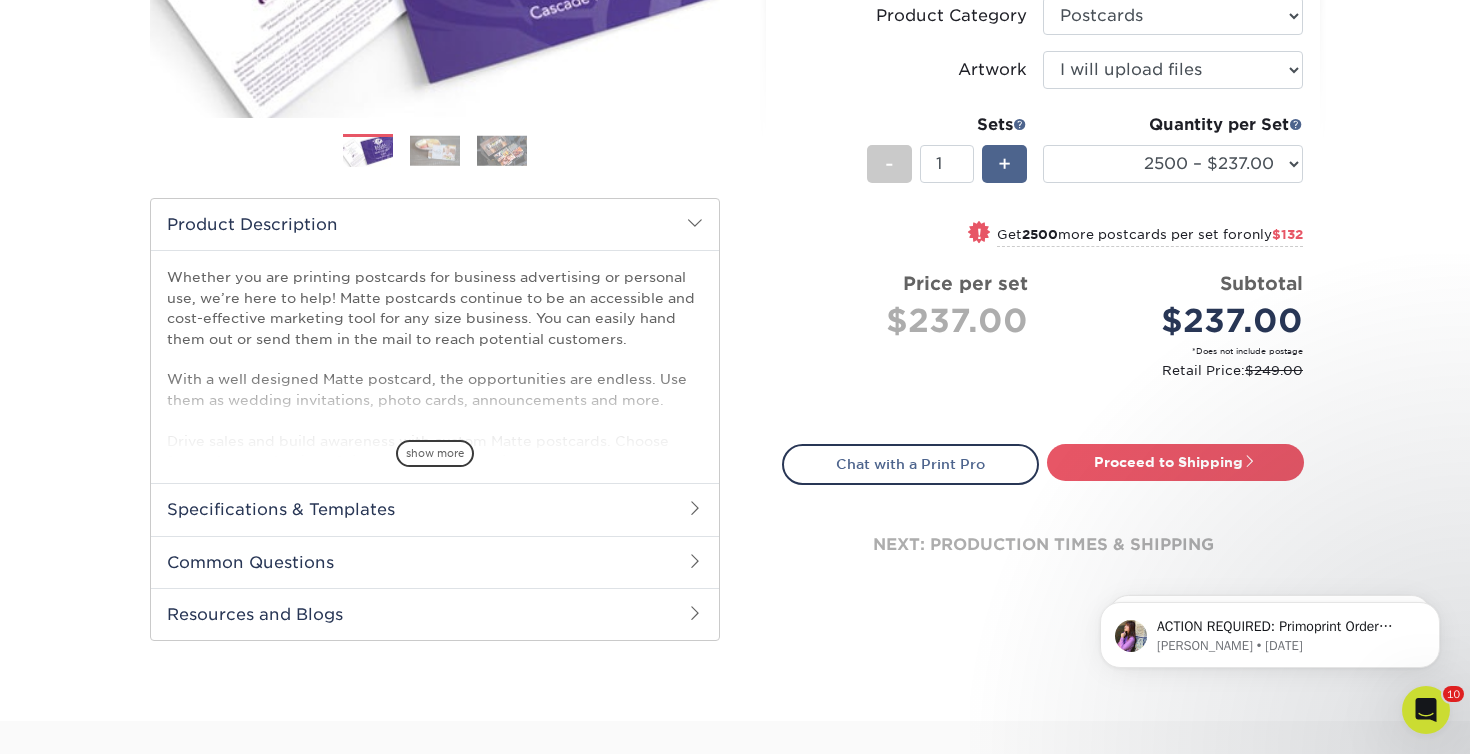 click on "+" at bounding box center (1004, 164) 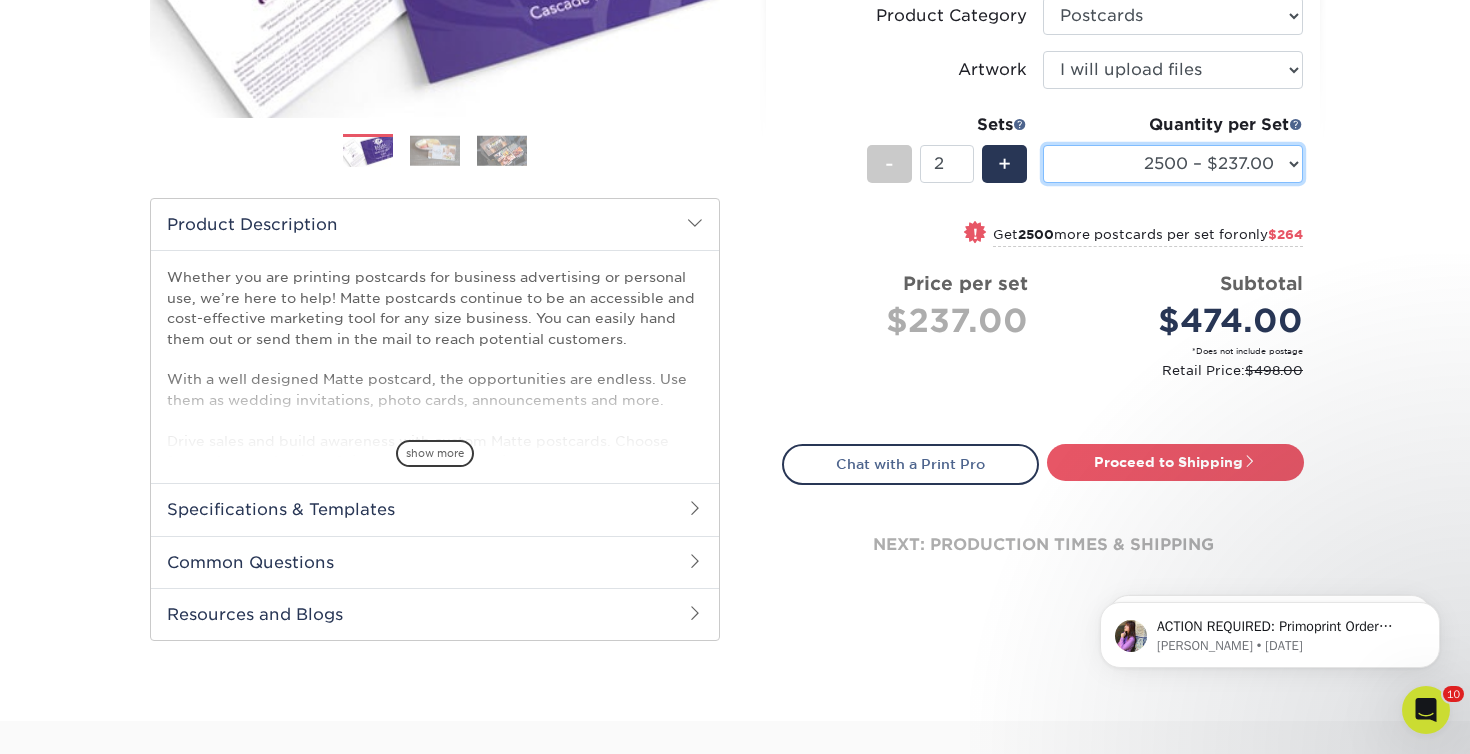 select on "1000 – $144.00" 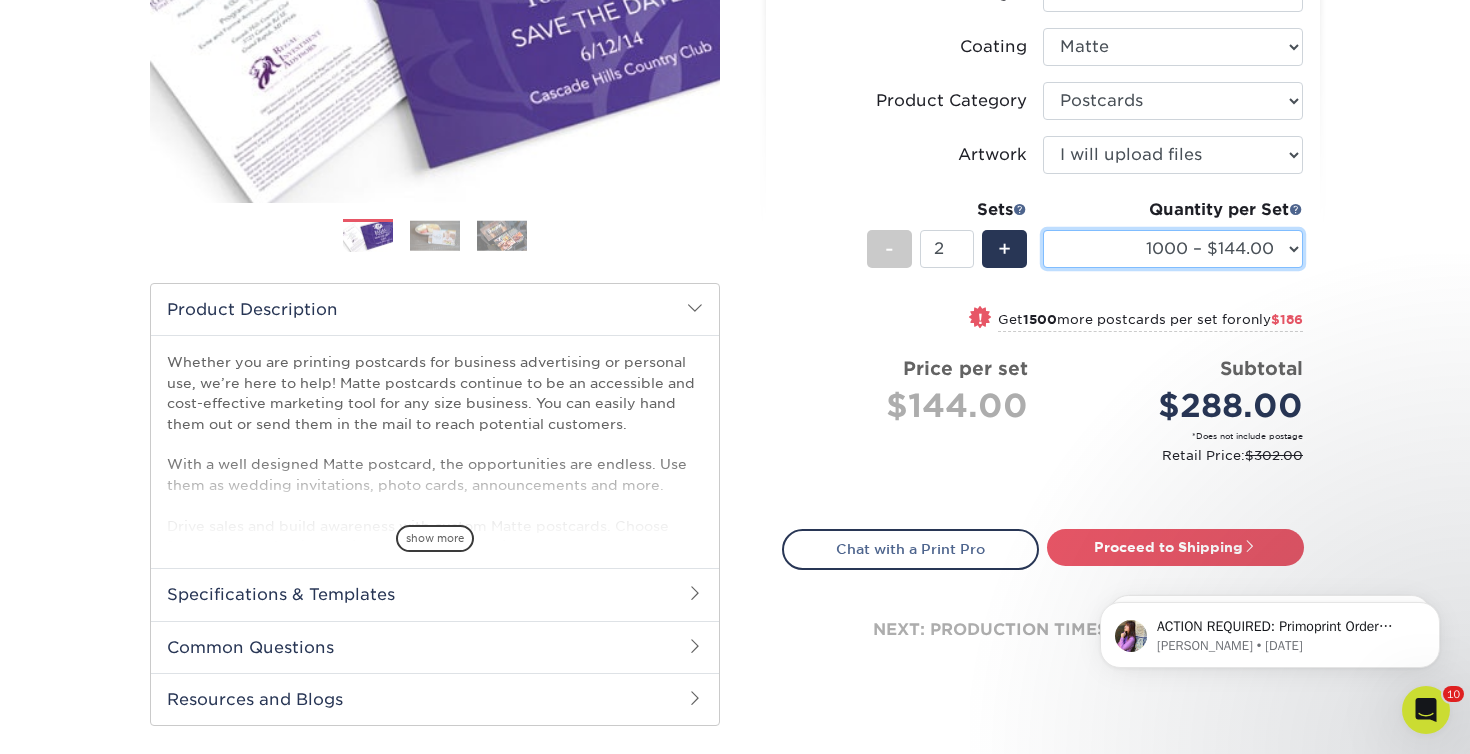 scroll, scrollTop: 388, scrollLeft: 0, axis: vertical 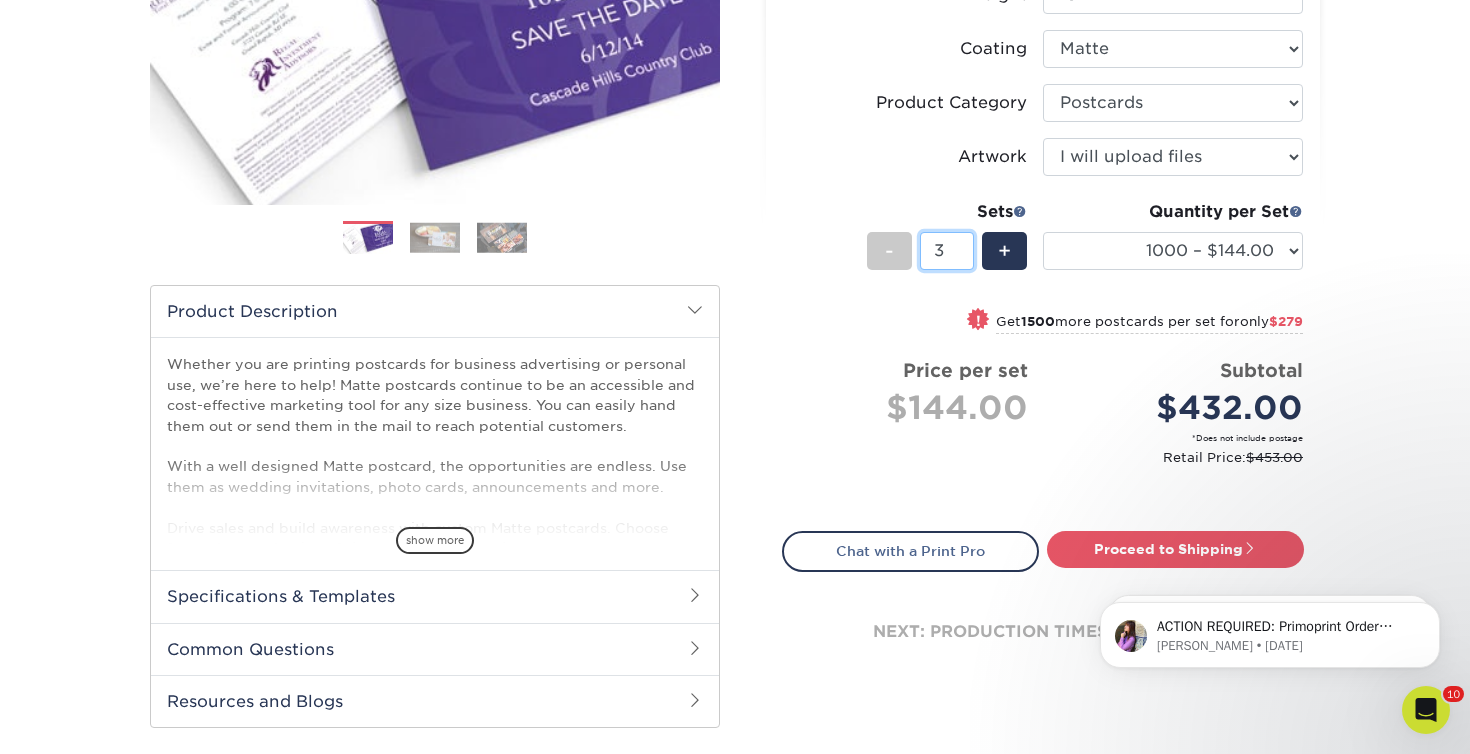 click on "3" at bounding box center [946, 251] 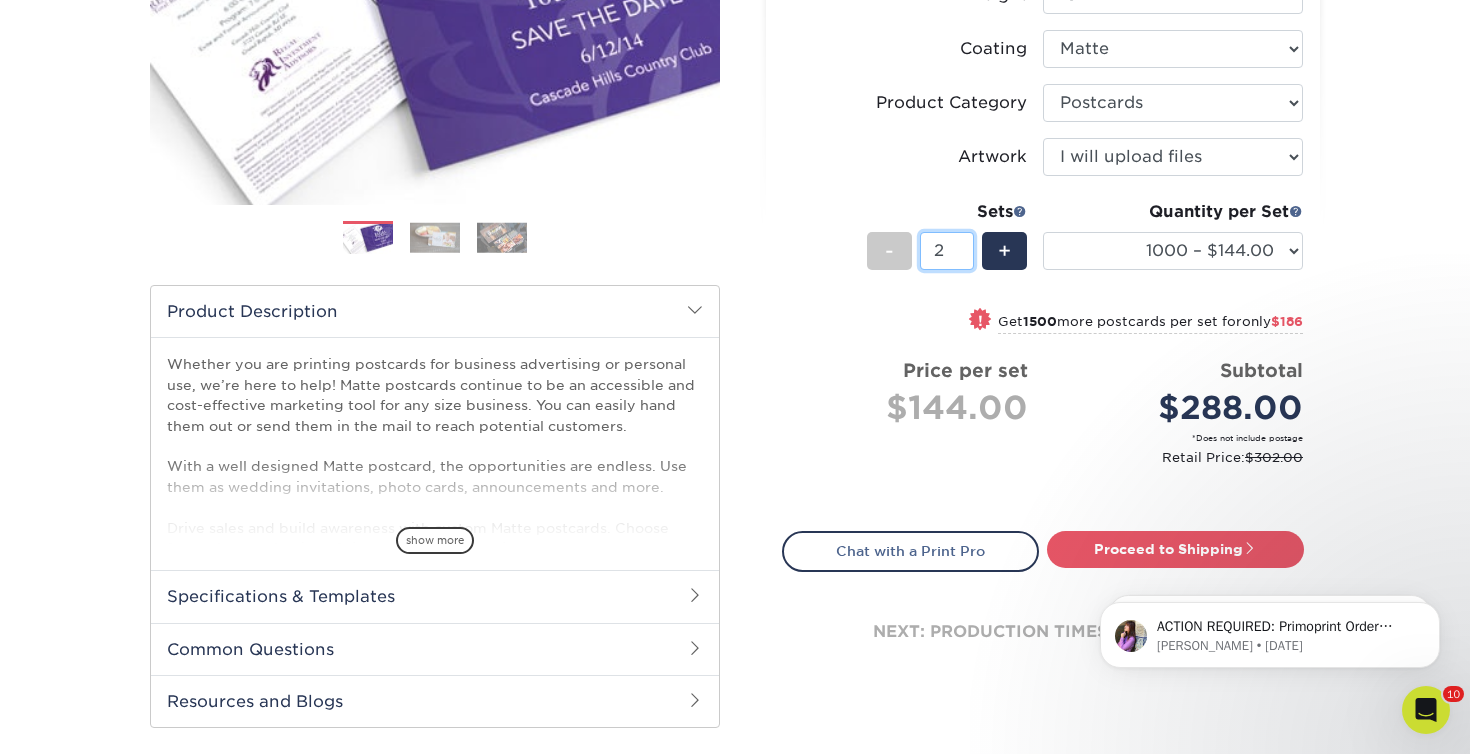 click on "2" at bounding box center [946, 251] 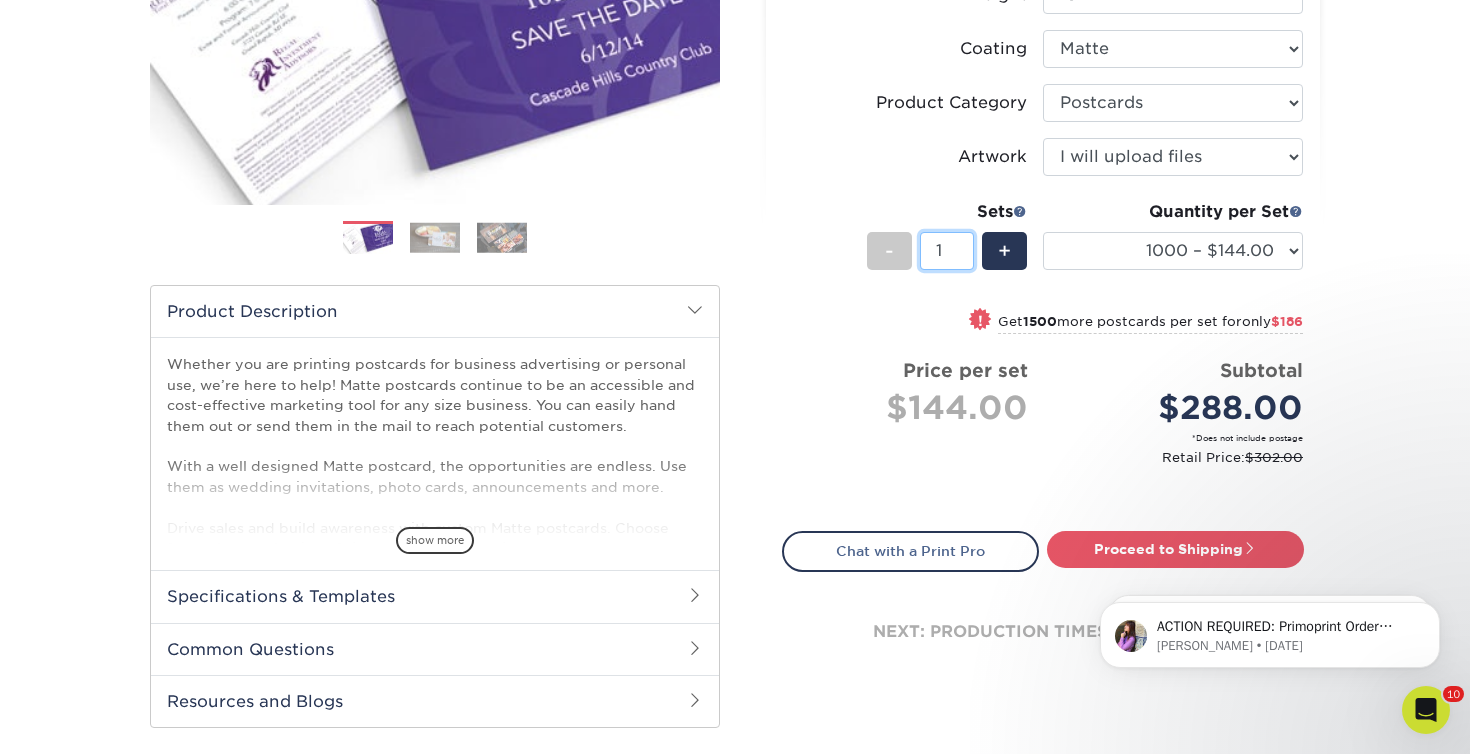 click on "1" at bounding box center [946, 251] 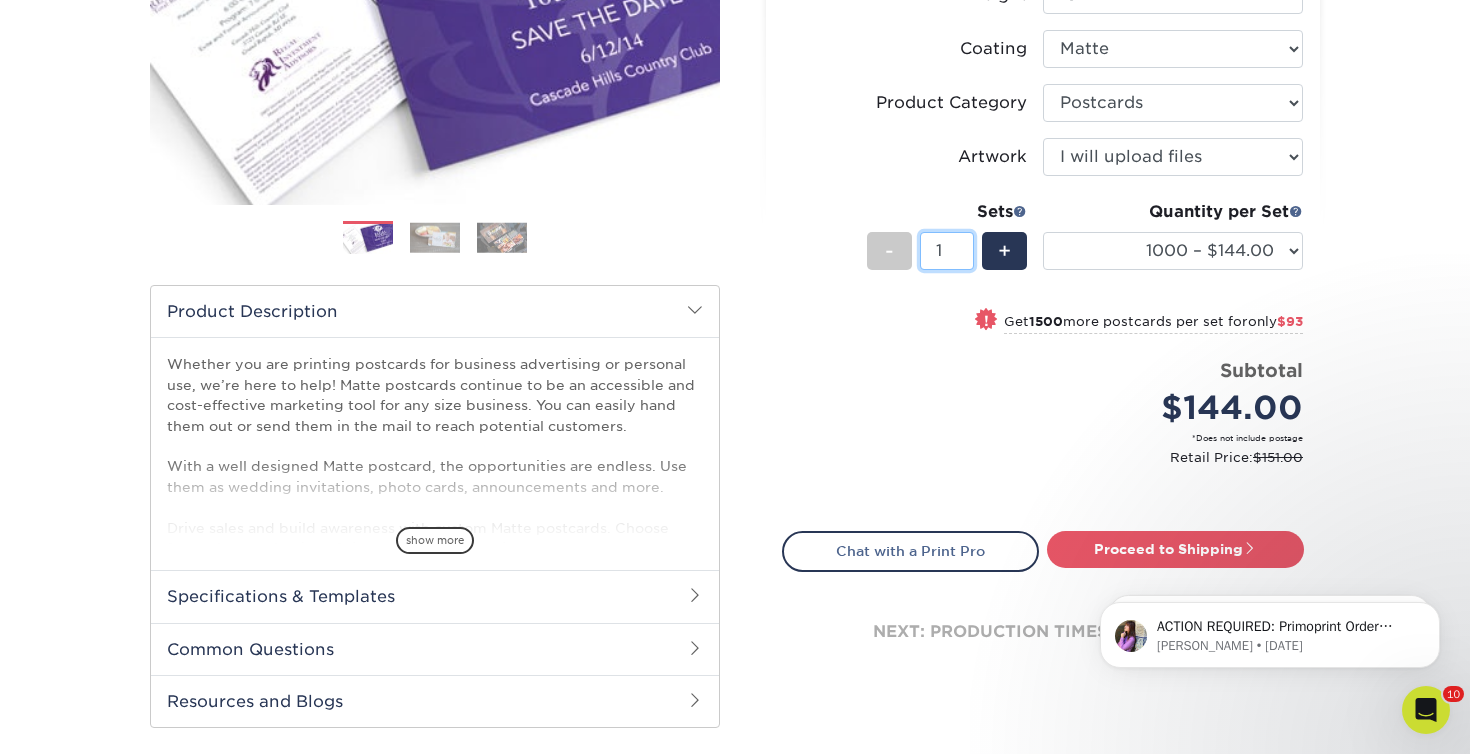type on "2" 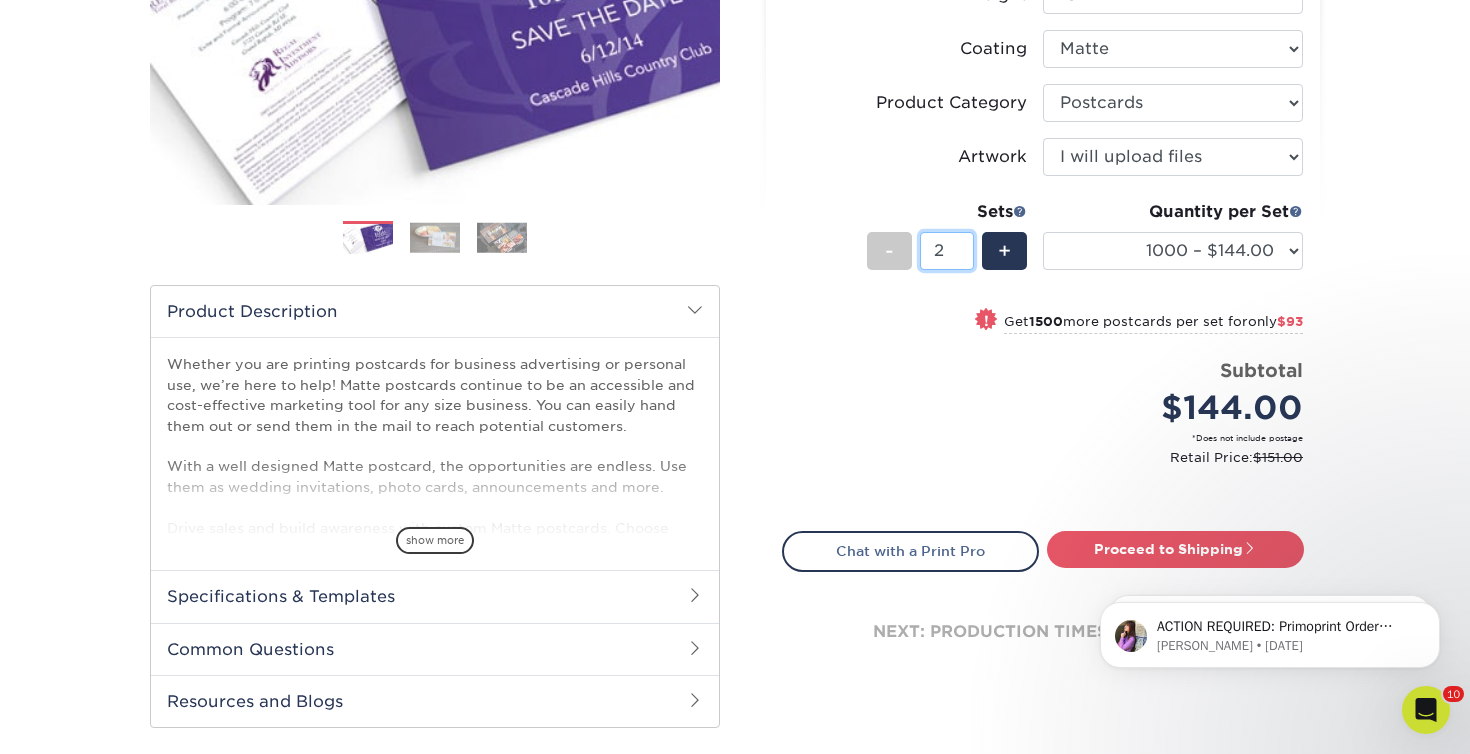 click on "2" at bounding box center (946, 251) 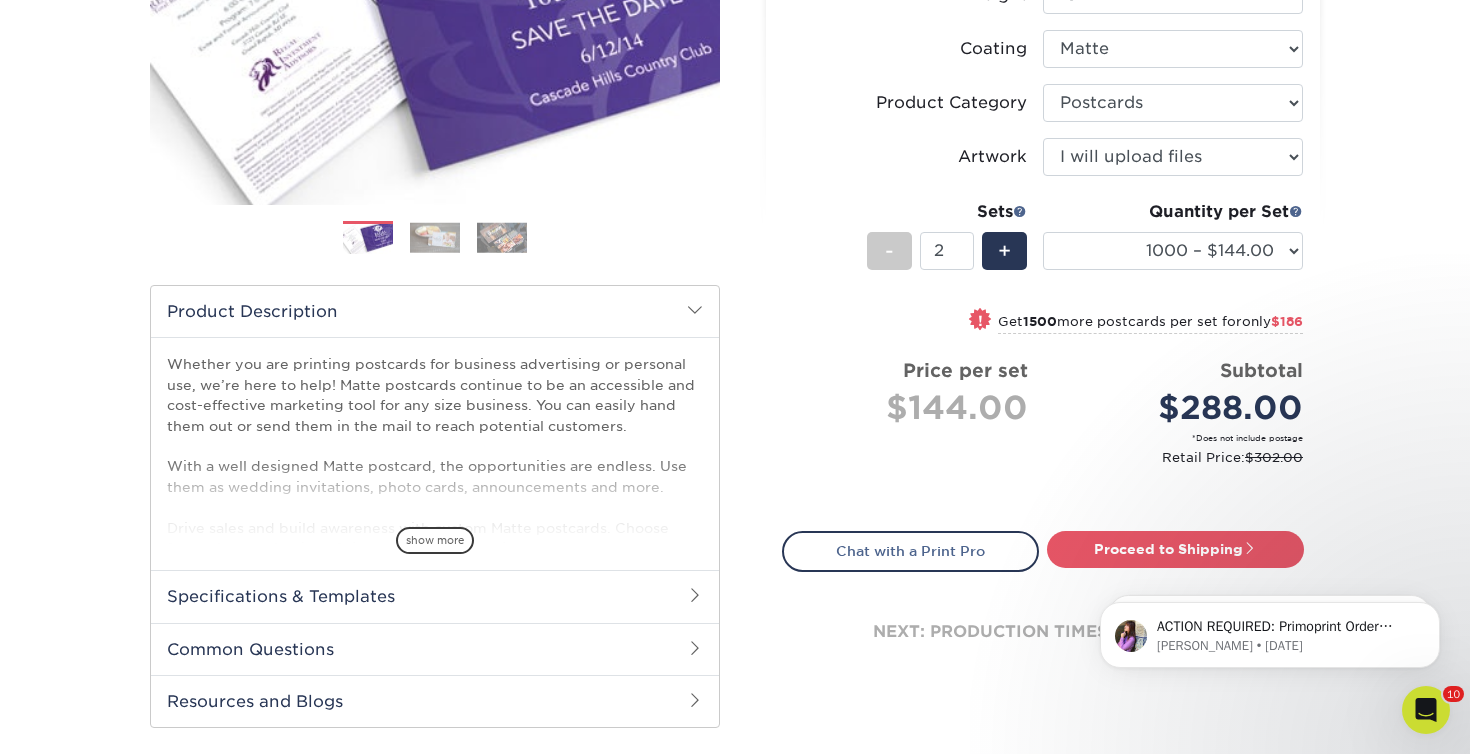 click on "Quantity per Set
1000 – $144.00 2500 – $237.00 5000 – $369.00 10000 – $706.00 15000 – $1041.00 20000 – $1374.00 25000 – $1706.00 30000 – $2089.00 30000 – $2089.00 35000 – $2427.00 35000 – $2427.00 40000 – $2763.00 40000 – $2763.00 45000 – $3096.00 45000 – $3096.00 50000 – $3426.00 50000 – $3426.00 55000 – $3753.00 55000 – $3753.00 60000 – $4080.00 60000 – $4080.00 65000 – $4402.00 65000 – $4402.00 70000 – $4724.00 70000 – $4724.00 75000 – $5043.00 75000 – $5043.00 80000 – $5359.00 80000 – $5359.00 85000 – $5672.00 85000 – $5672.00 90000 – $5983.00 90000 – $5983.00 95000 – $6294.00 95000 – $6294.00 100000 – $6599.00 100000 – $6599.00" at bounding box center [1173, 246] 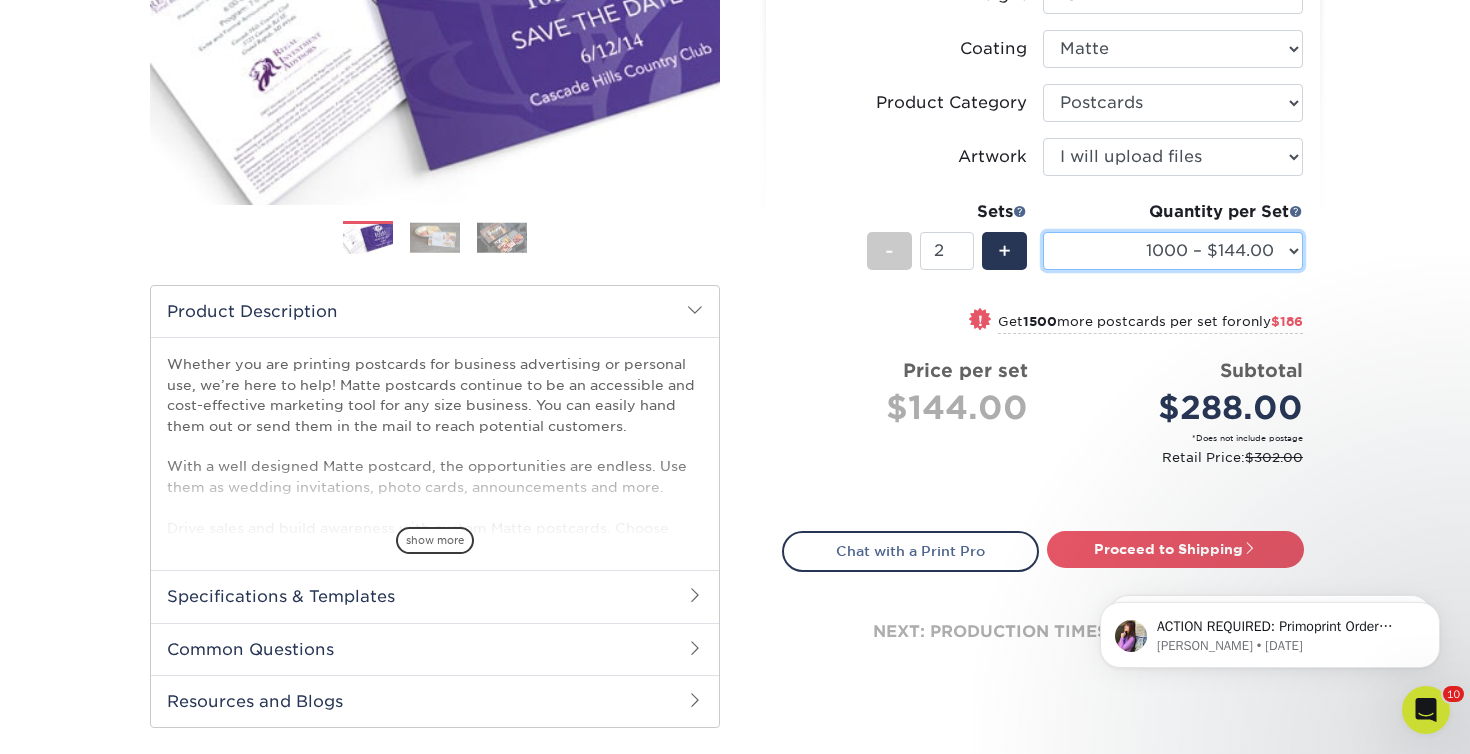 select on "2500 – $237.00" 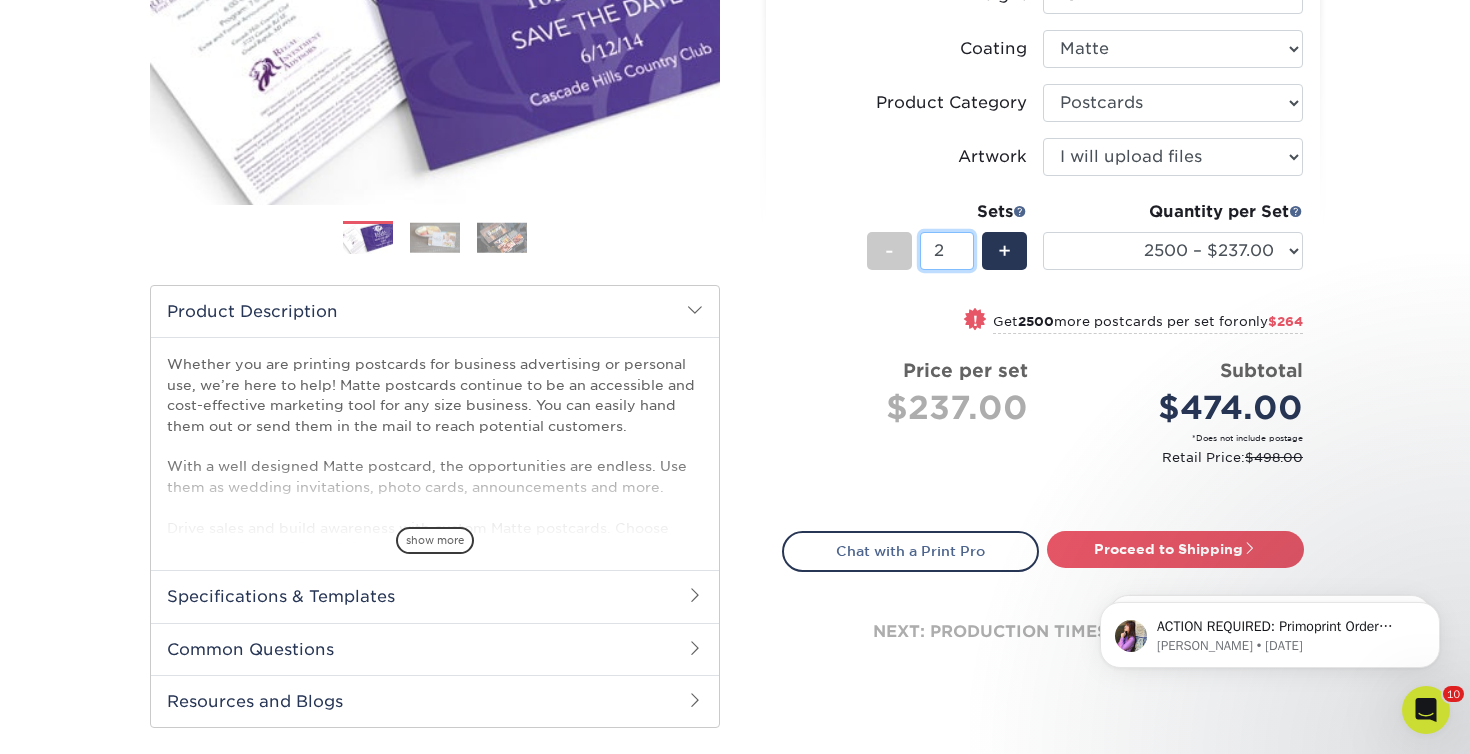 type on "1" 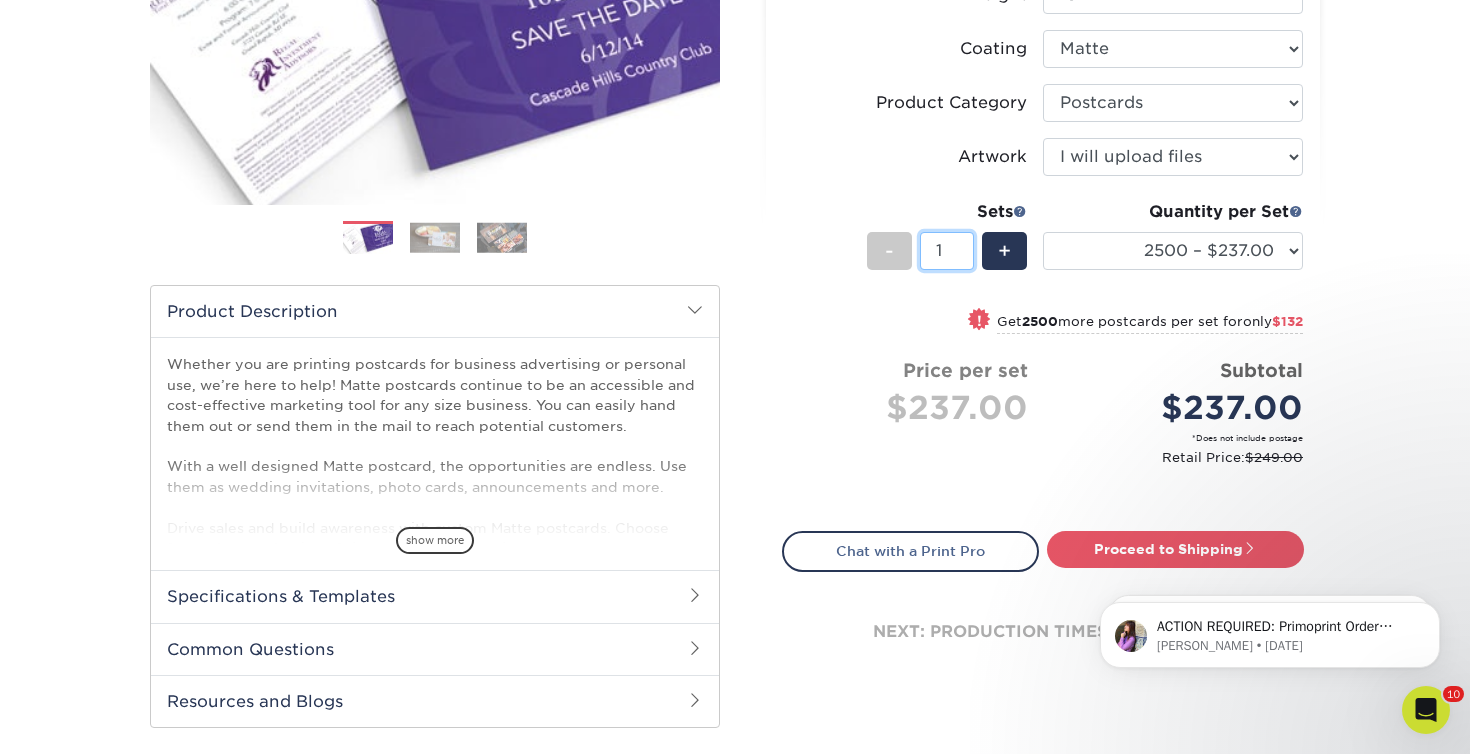 click on "1" at bounding box center (946, 251) 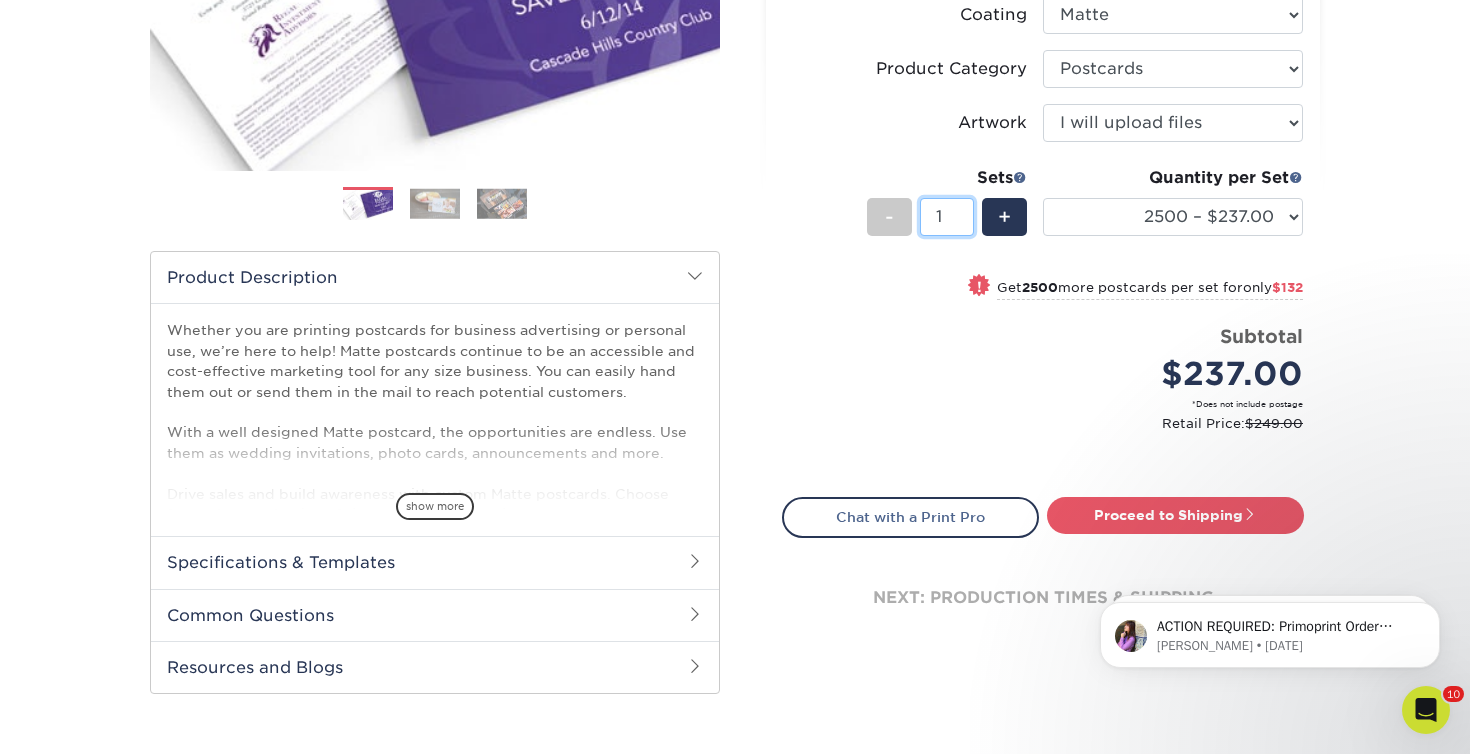 scroll, scrollTop: 446, scrollLeft: 0, axis: vertical 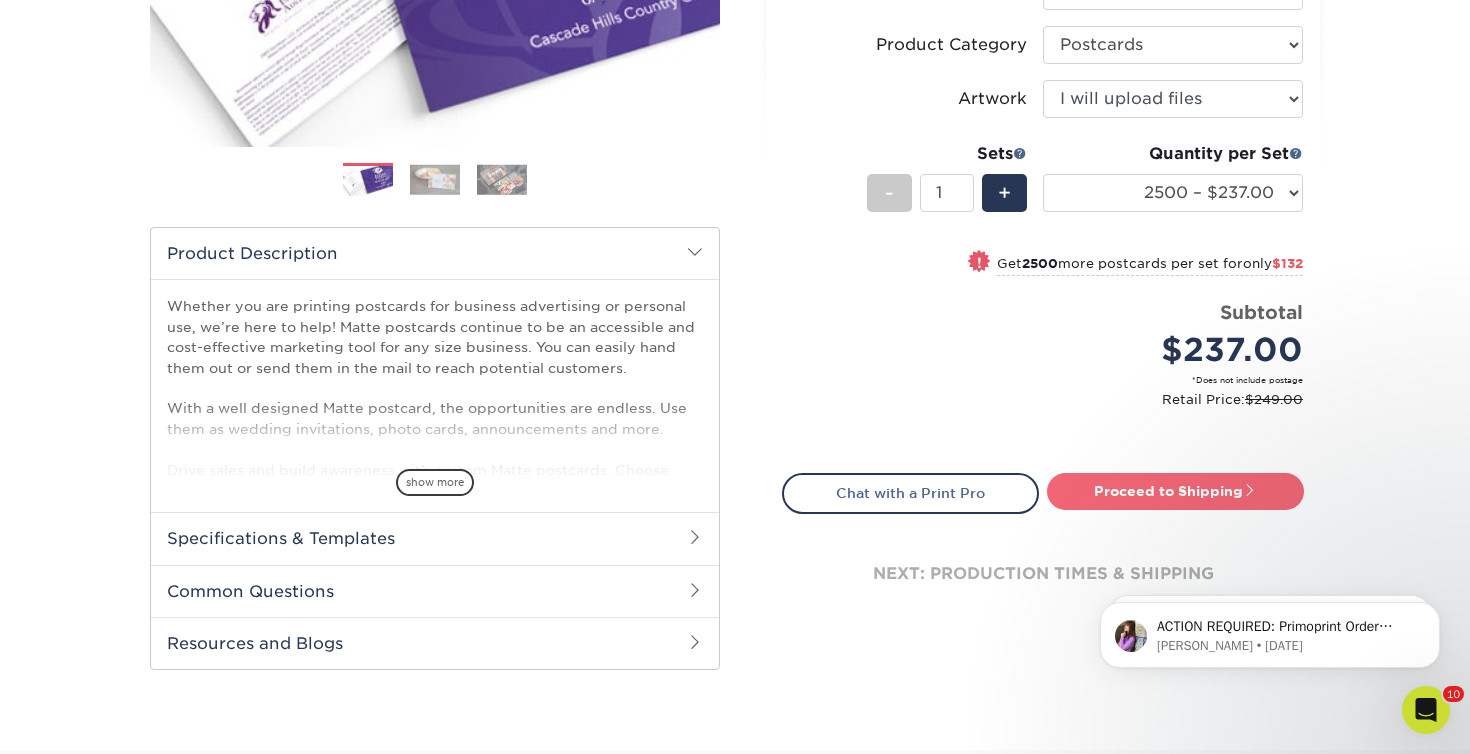 click on "Proceed to Shipping" at bounding box center (1175, 491) 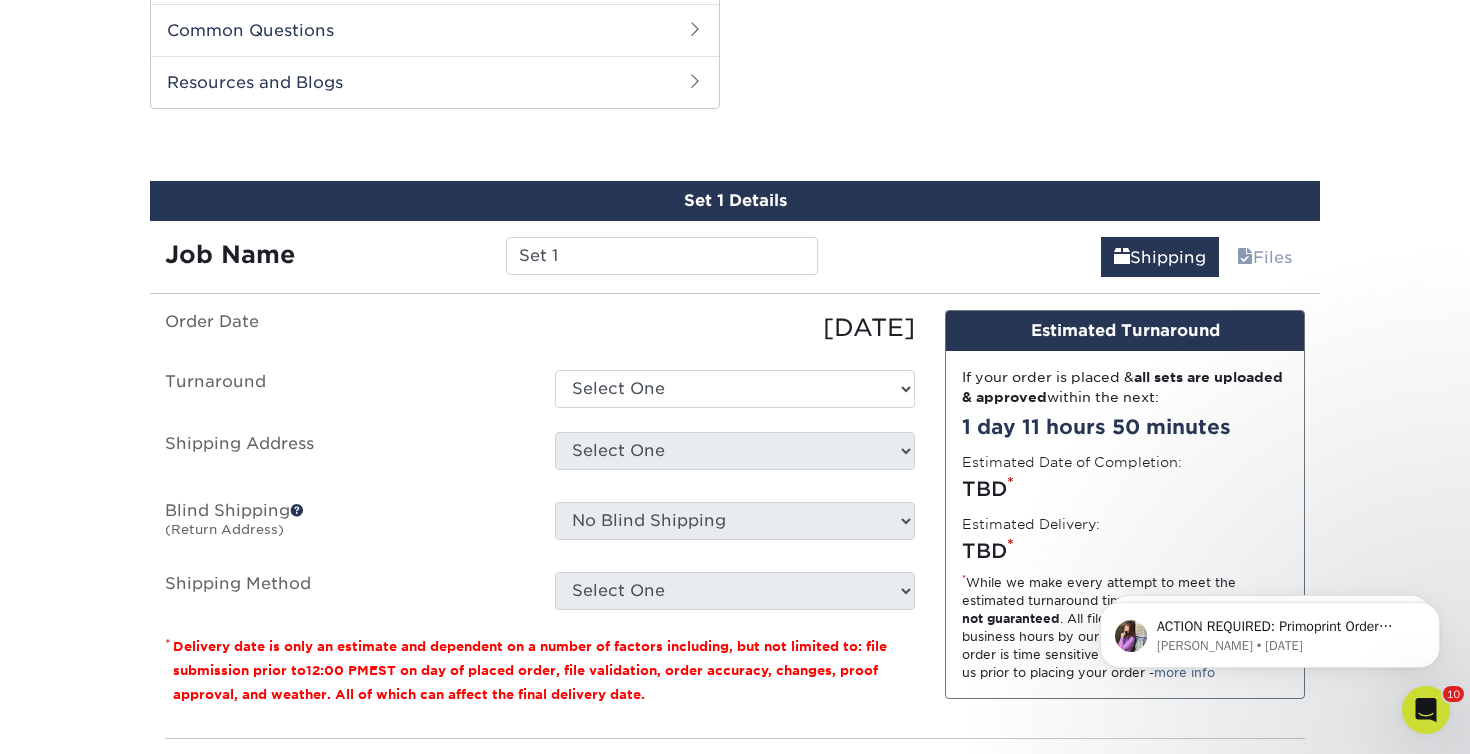 scroll, scrollTop: 1017, scrollLeft: 0, axis: vertical 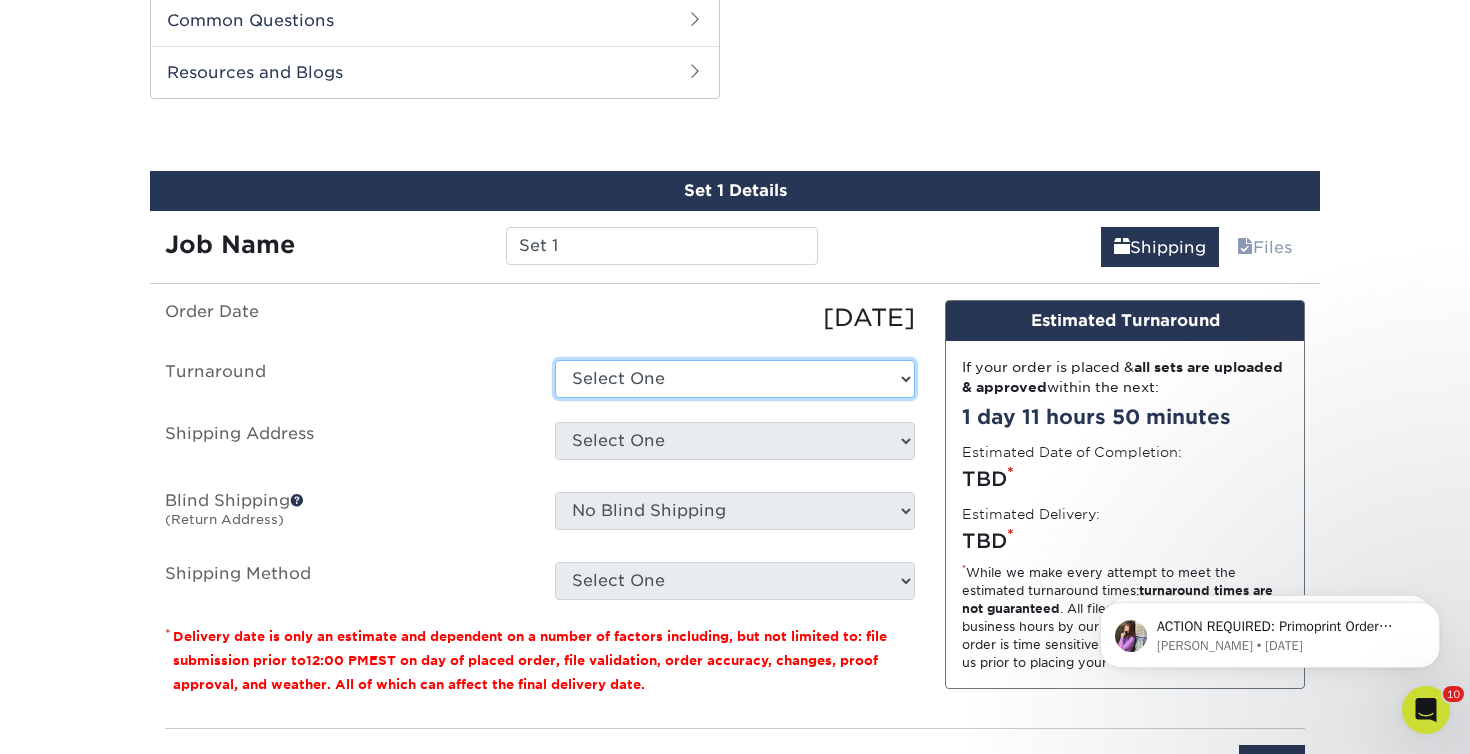 select on "31e11ce5-973b-40a4-9c97-4be77e51efd4" 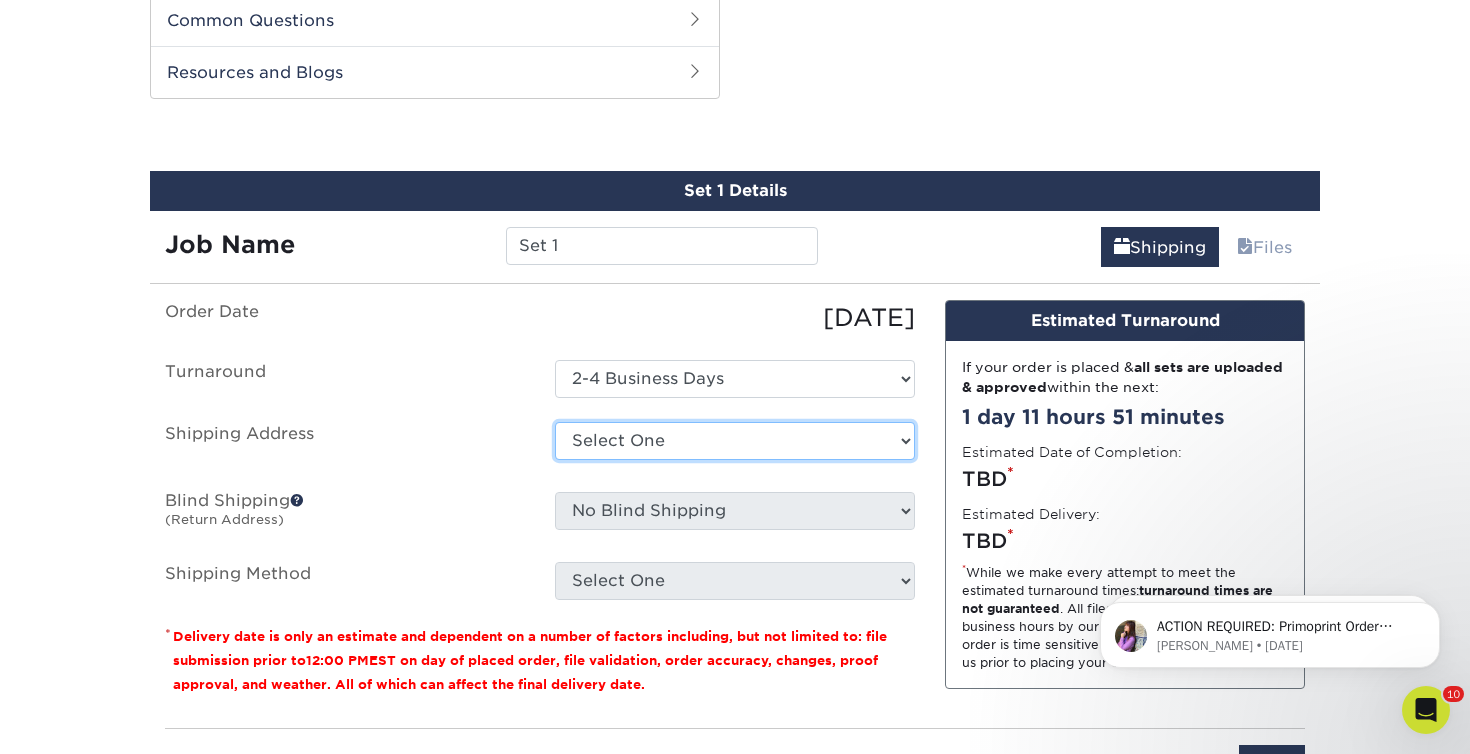 select on "252078" 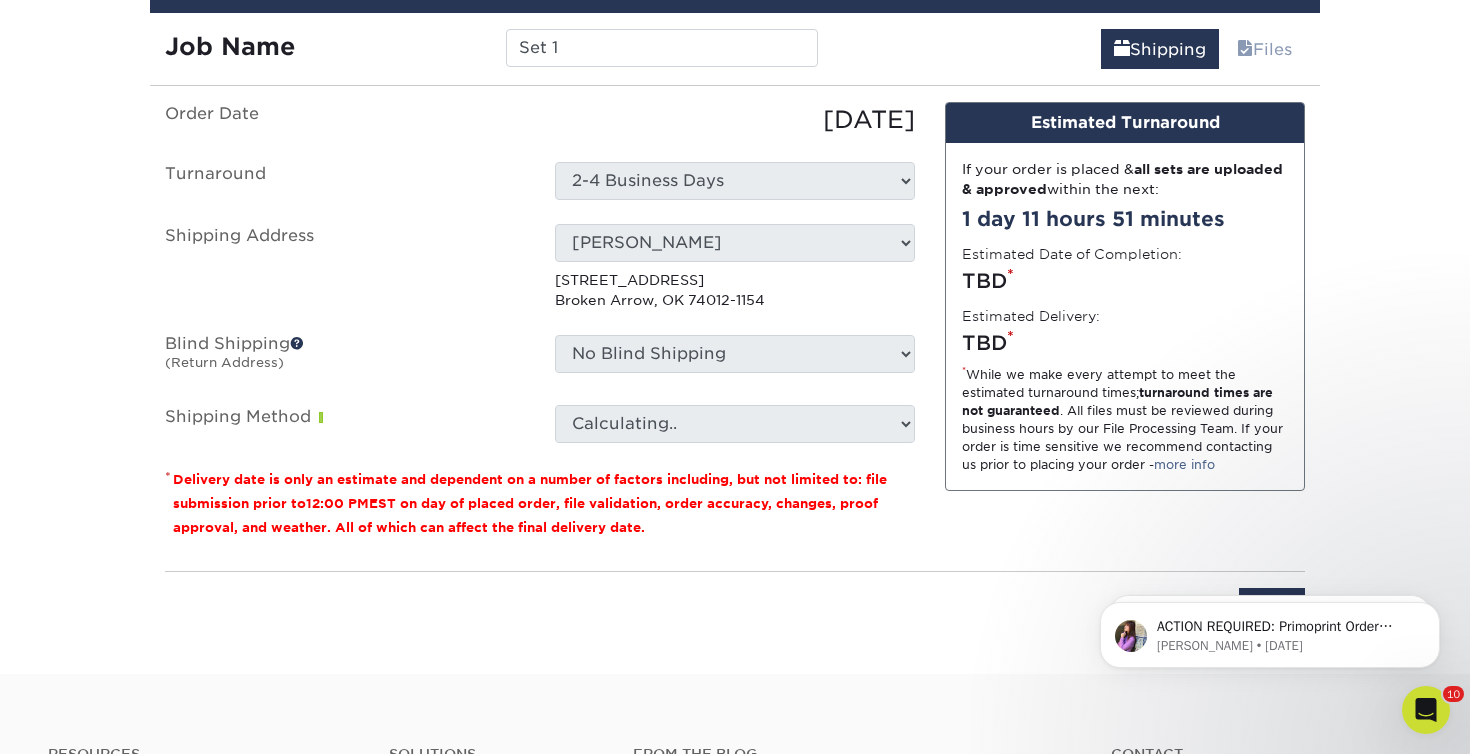 scroll, scrollTop: 1226, scrollLeft: 0, axis: vertical 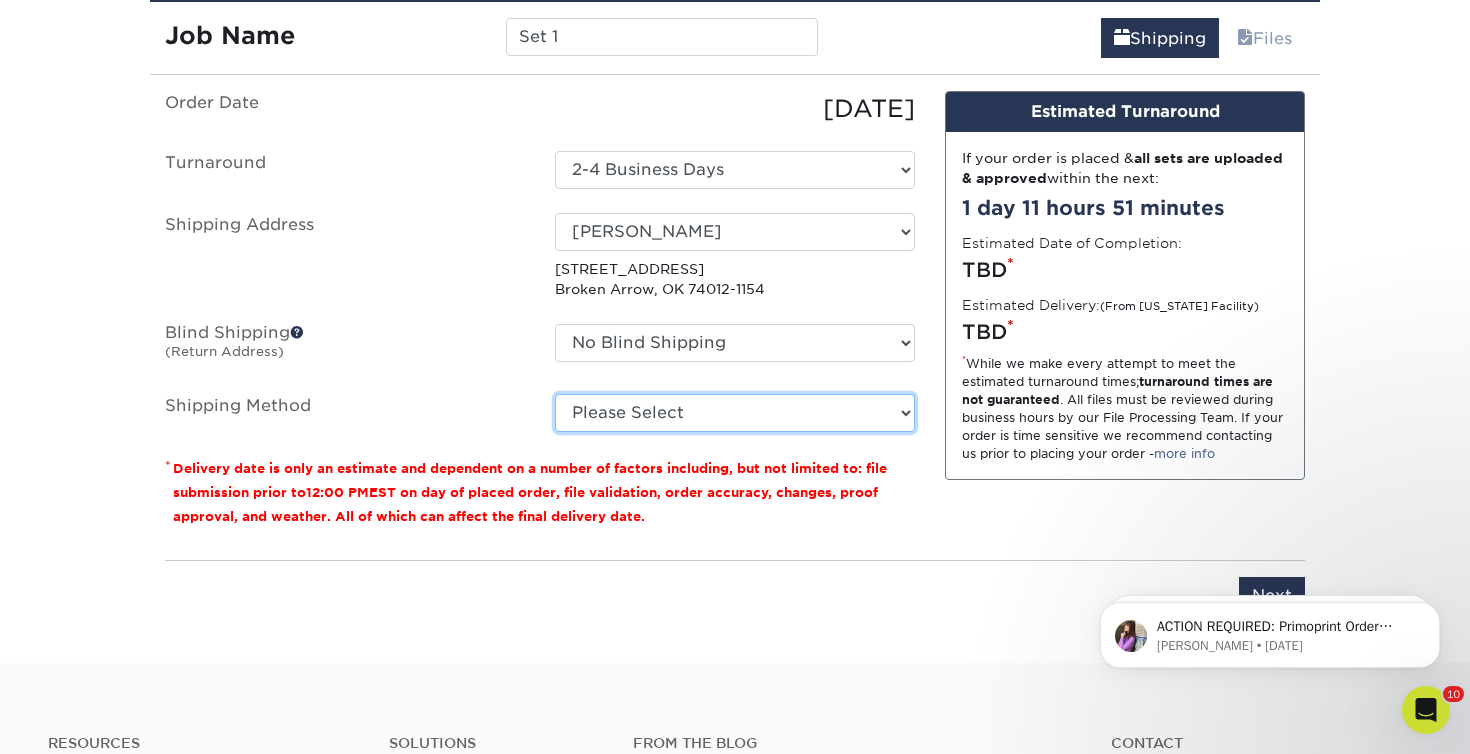 select on "03" 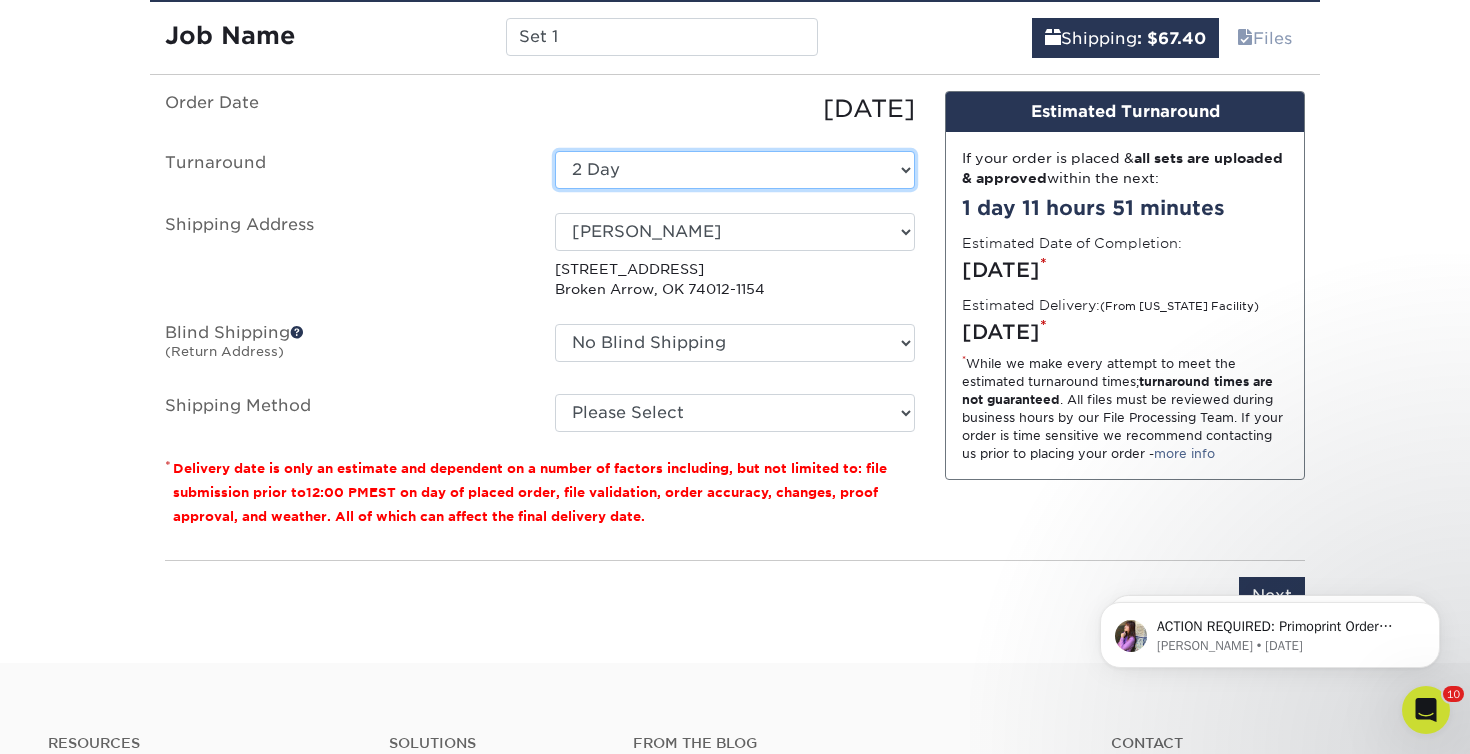 select on "f76277ff-23f0-4426-87b2-76ec9f9de260" 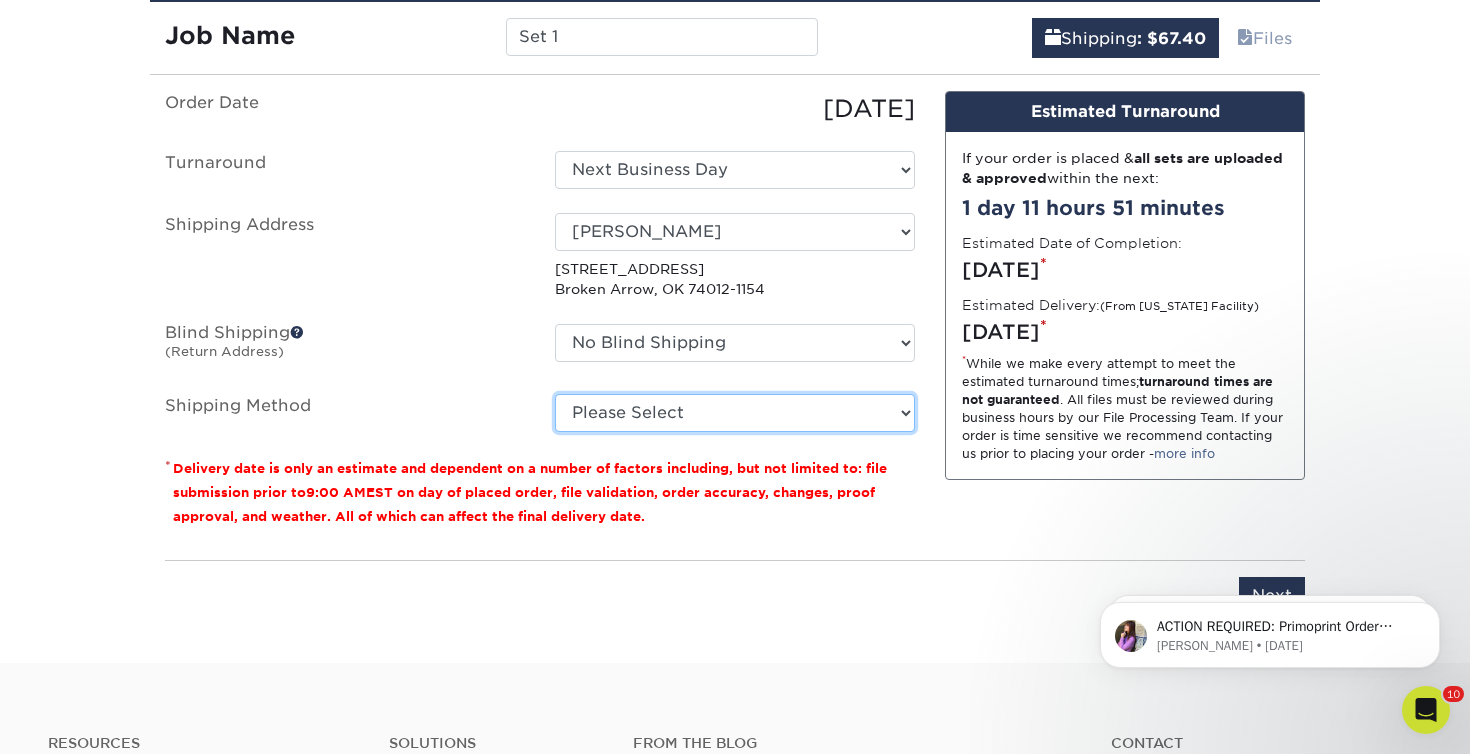 select on "03" 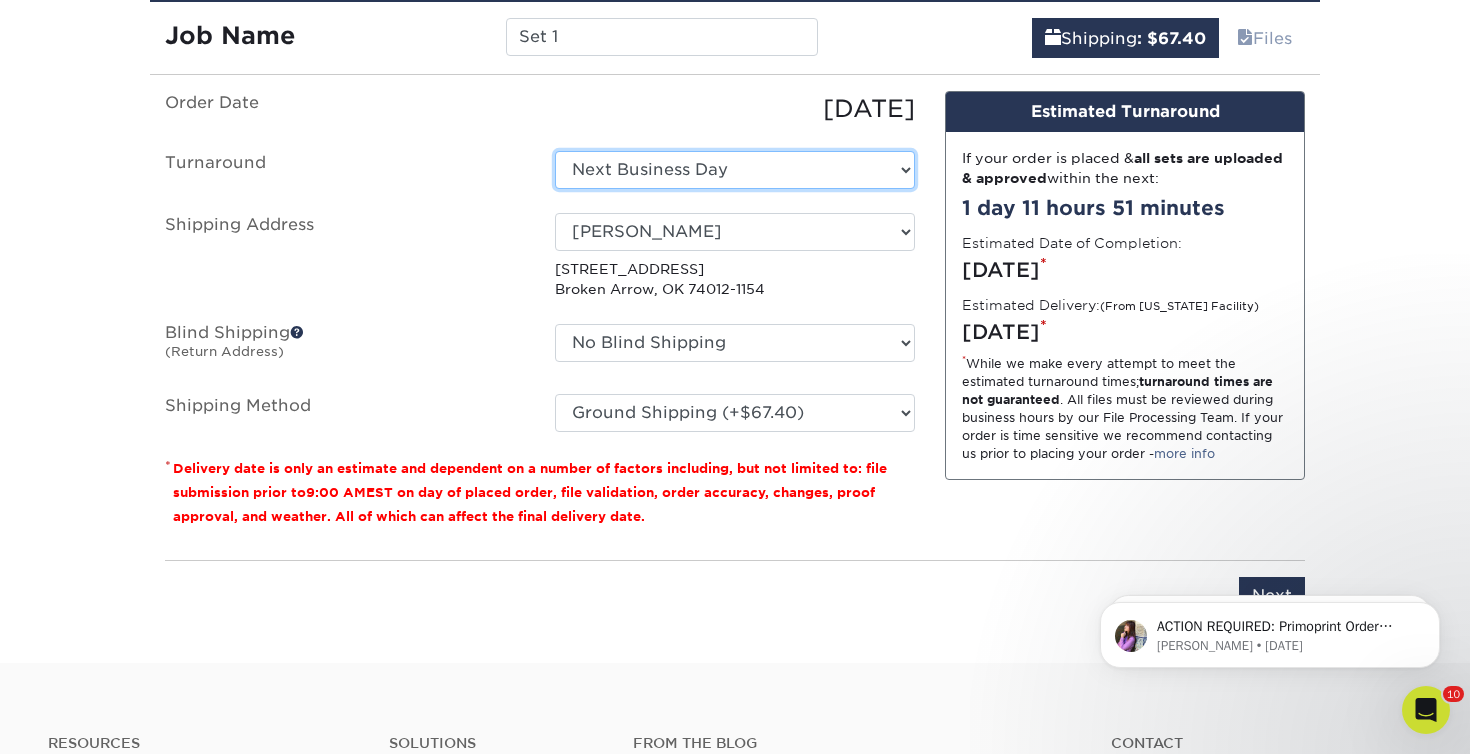 select on "31e11ce5-973b-40a4-9c97-4be77e51efd4" 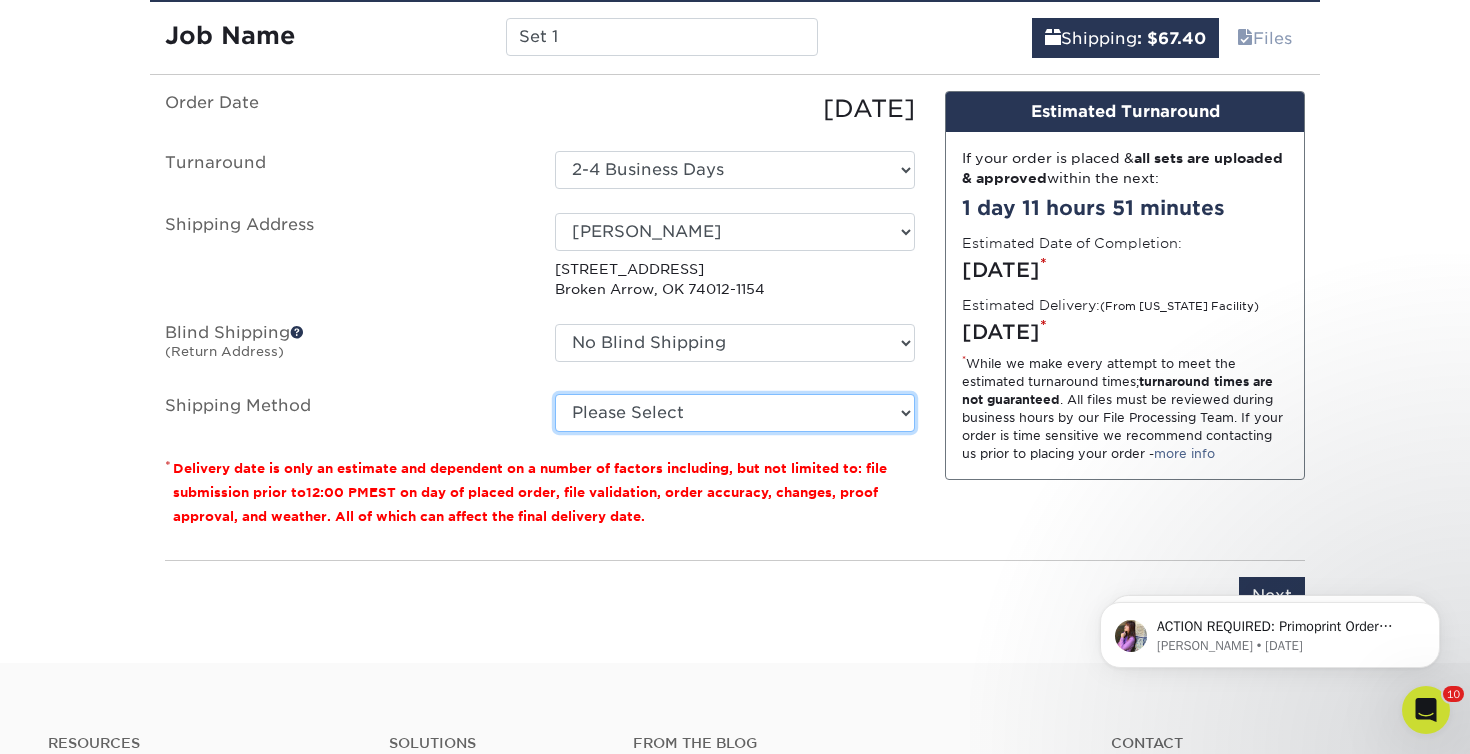select on "03" 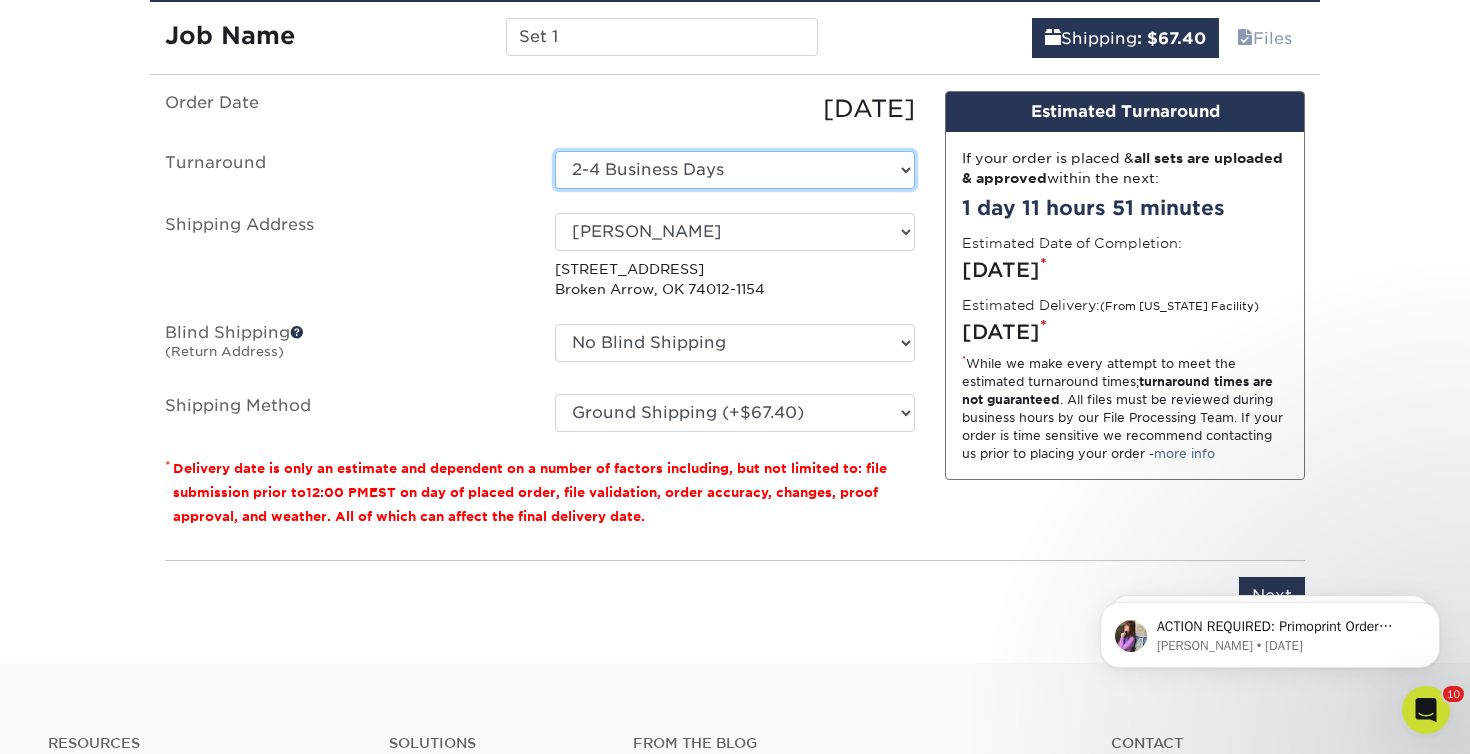 select on "f76277ff-23f0-4426-87b2-76ec9f9de260" 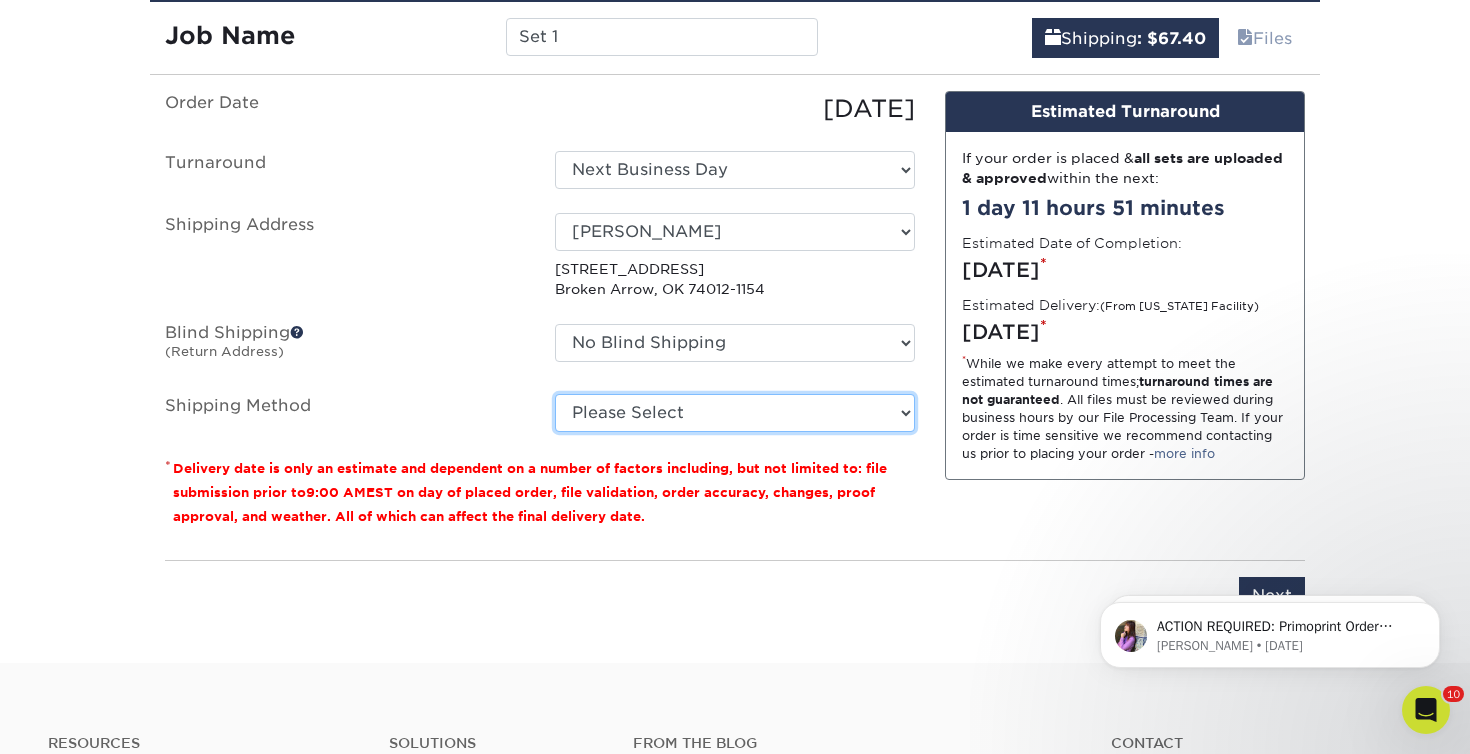 select on "03" 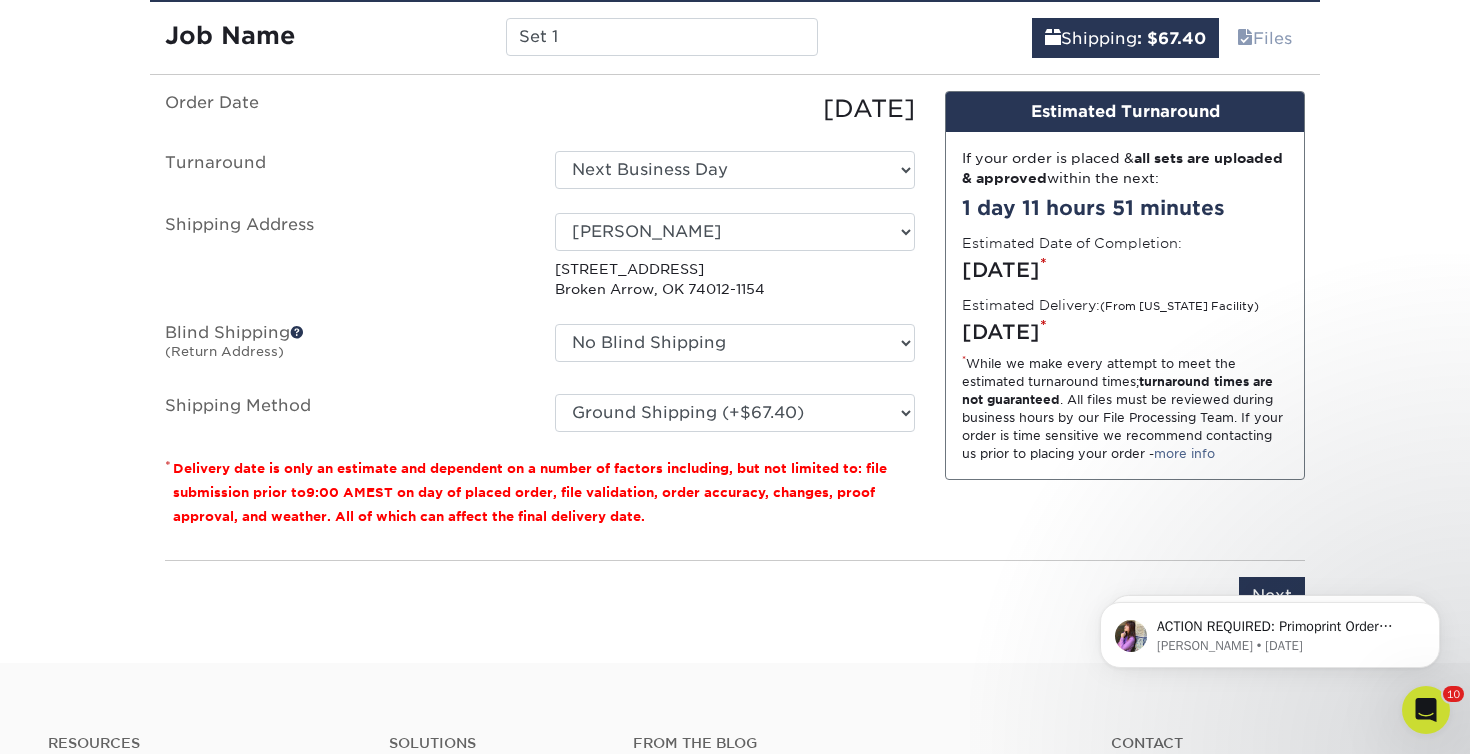 click on "ACTION REQUIRED: Primoprint Order 25717-11042-56231  ACTION REQUIRED: Primoprint Order 25717-11042-56231   Thank you for placing your print order with Primoprint. Our Processing team shared these notes with you:   "We noticed that the QR codes on the back files were outside of the safe area. As a courtesy, we were able to move everything inside the safe area and extend the bleed as needed. Let us know if everything still looks as intended. Thank you!"   At your convenience, please return to www.primoprint.com and log into your account. From there, go to Account &gt; Active Orders &gt; Pending Proofs. You may then review your proofs and either approve or reject each one.   Once approved, the order will be submitted to production shortly. Please let us know if you have any questions or concerns regarding your proofs or your order. You will receive a copy of this message by email You will receive a copy of this message by email Erica • 1d ago Erica • 1d ago" at bounding box center (1270, 630) 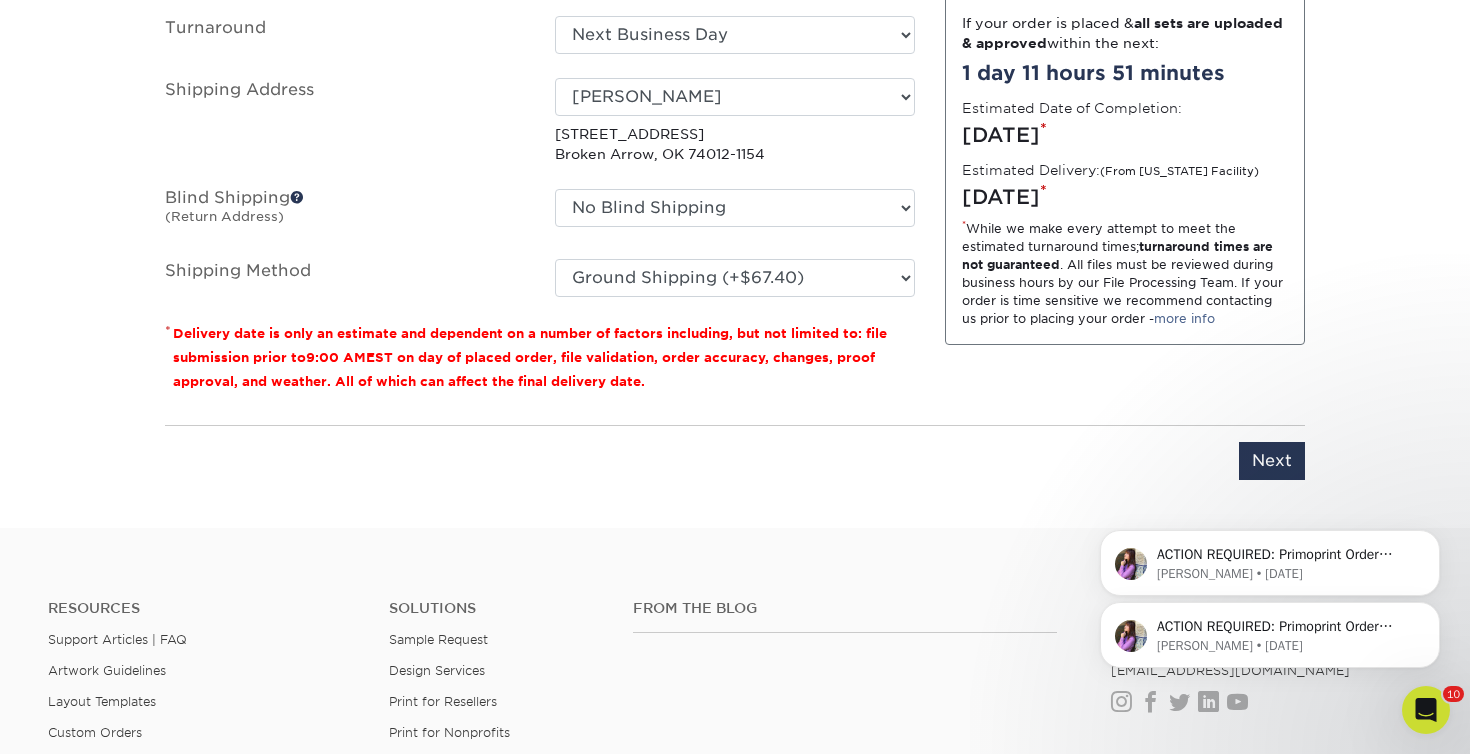 scroll, scrollTop: 1390, scrollLeft: 0, axis: vertical 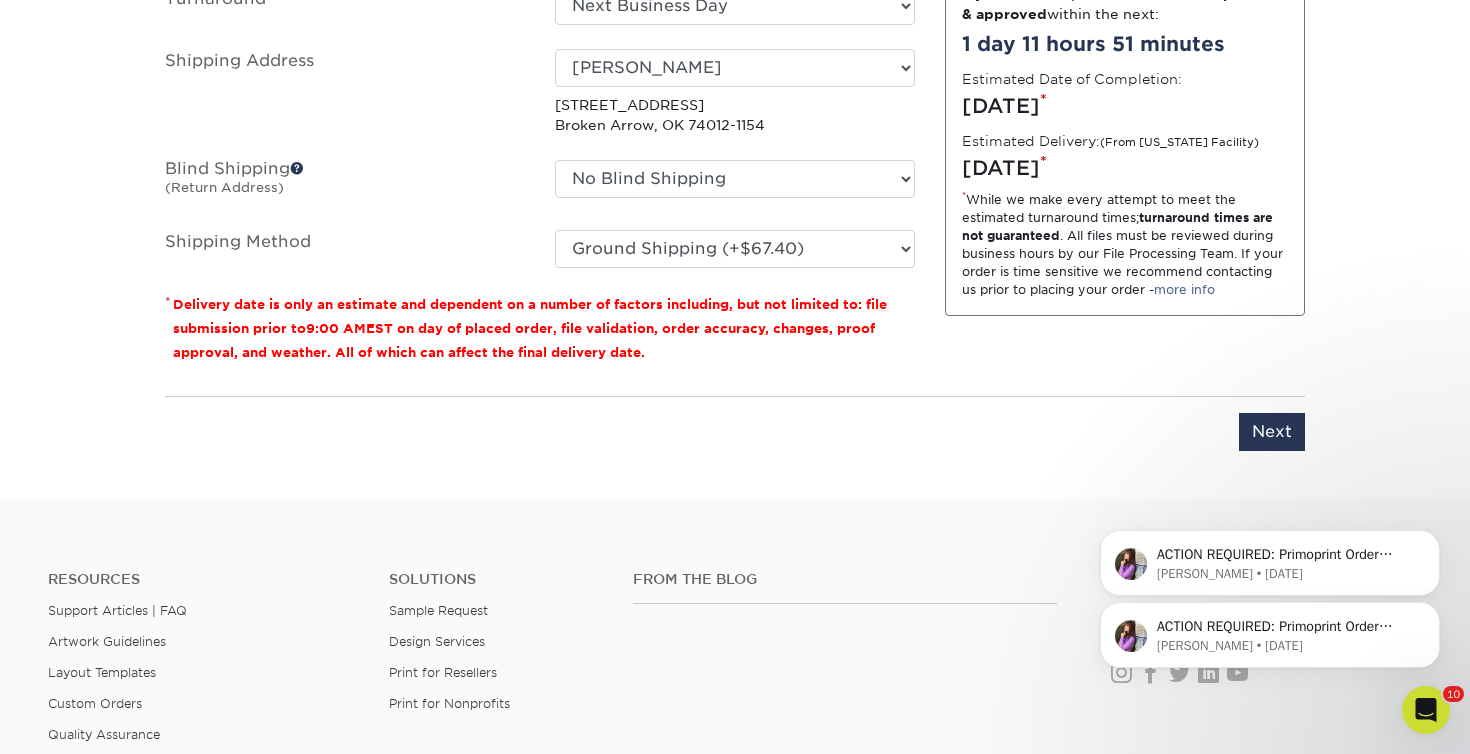 click on "ACTION REQUIRED: Primoprint Order 25717-11042-56231  ACTION REQUIRED: Primoprint Order 25717-11042-56231   Thank you for placing your print order with Primoprint. Our Processing team shared these notes with you:   "We noticed that the QR codes on the back files were outside of the safe area. As a courtesy, we were able to move everything inside the safe area and extend the bleed as needed. Let us know if everything still looks as intended. Thank you!"   At your convenience, please return to www.primoprint.com and log into your account. From there, go to Account &gt; Active Orders &gt; Pending Proofs. You may then review your proofs and either approve or reject each one.   Once approved, the order will be submitted to production shortly. Please let us know if you have any questions or concerns regarding your proofs or your order. You will receive a copy of this message by email You will receive a copy of this message by email Erica • 1d ago Erica • 1d ago" at bounding box center (1270, 543) 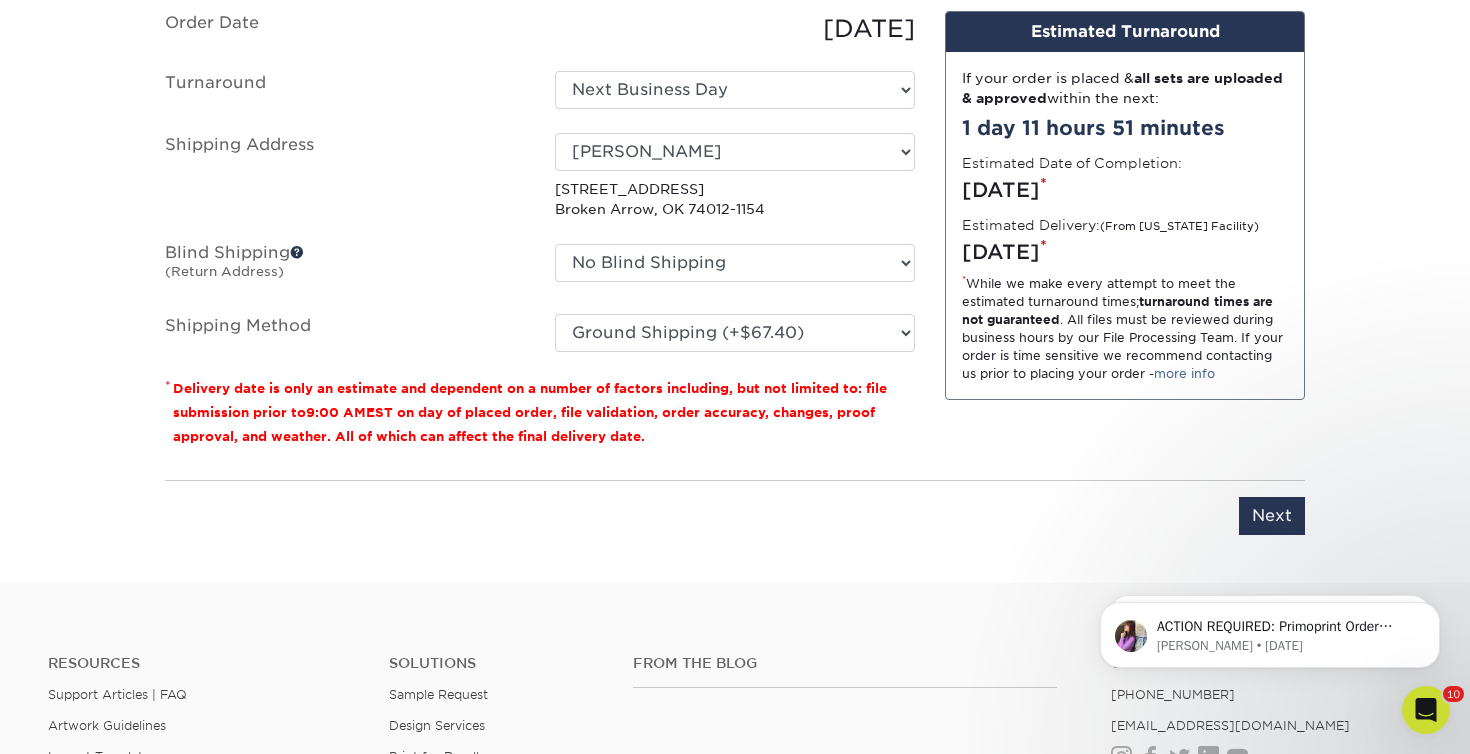 scroll, scrollTop: 1309, scrollLeft: 0, axis: vertical 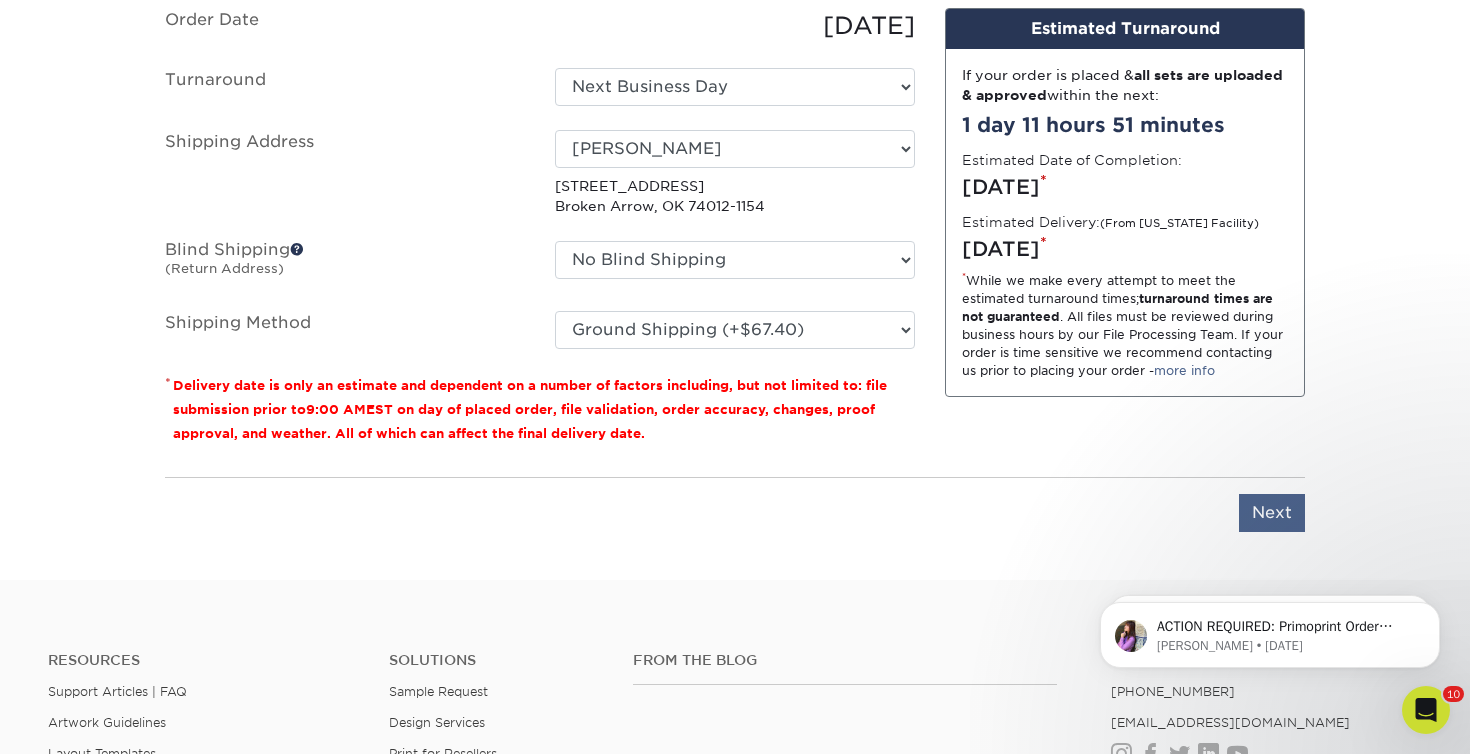 click on "Next" at bounding box center [1272, 513] 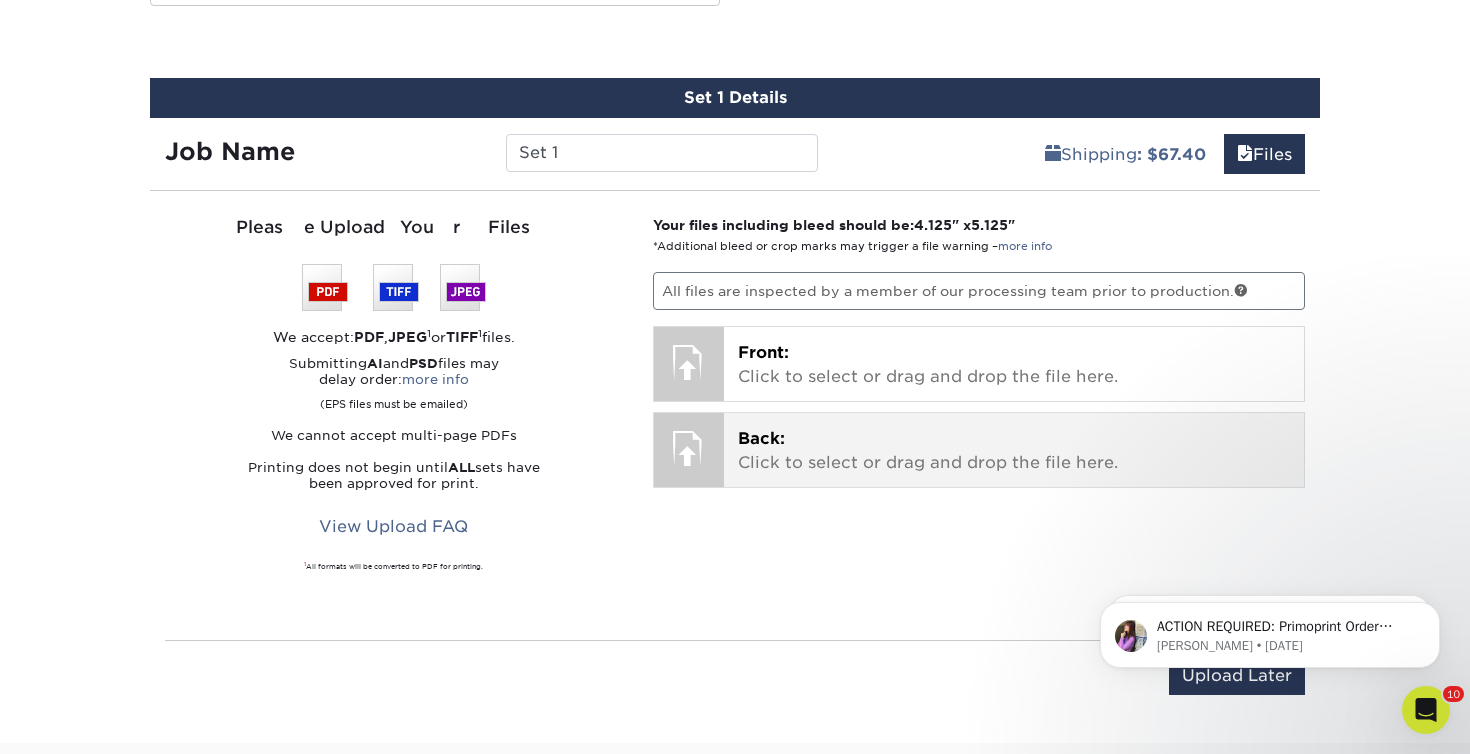 scroll, scrollTop: 1087, scrollLeft: 0, axis: vertical 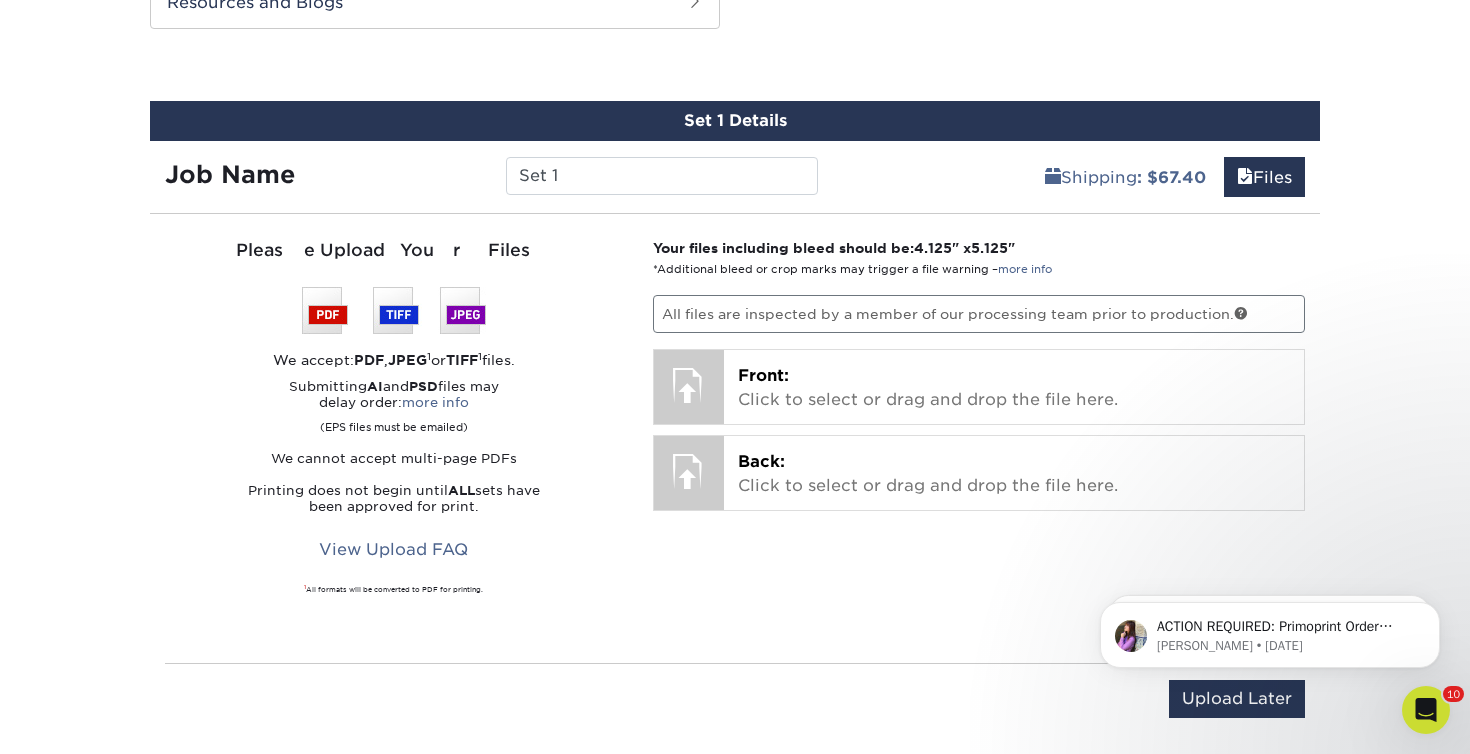 click at bounding box center (394, 310) 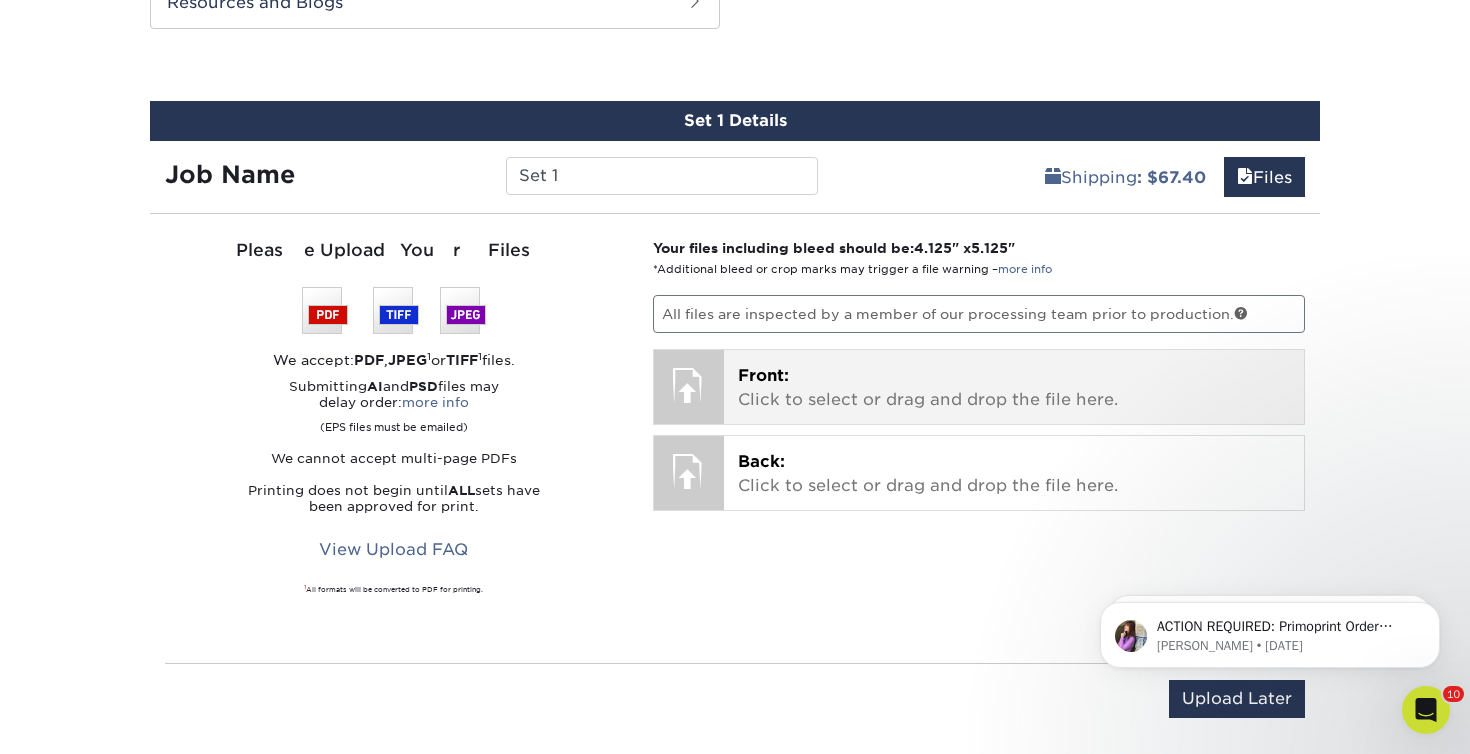 click on "Front: Click to select or drag and drop the file here." at bounding box center (1014, 388) 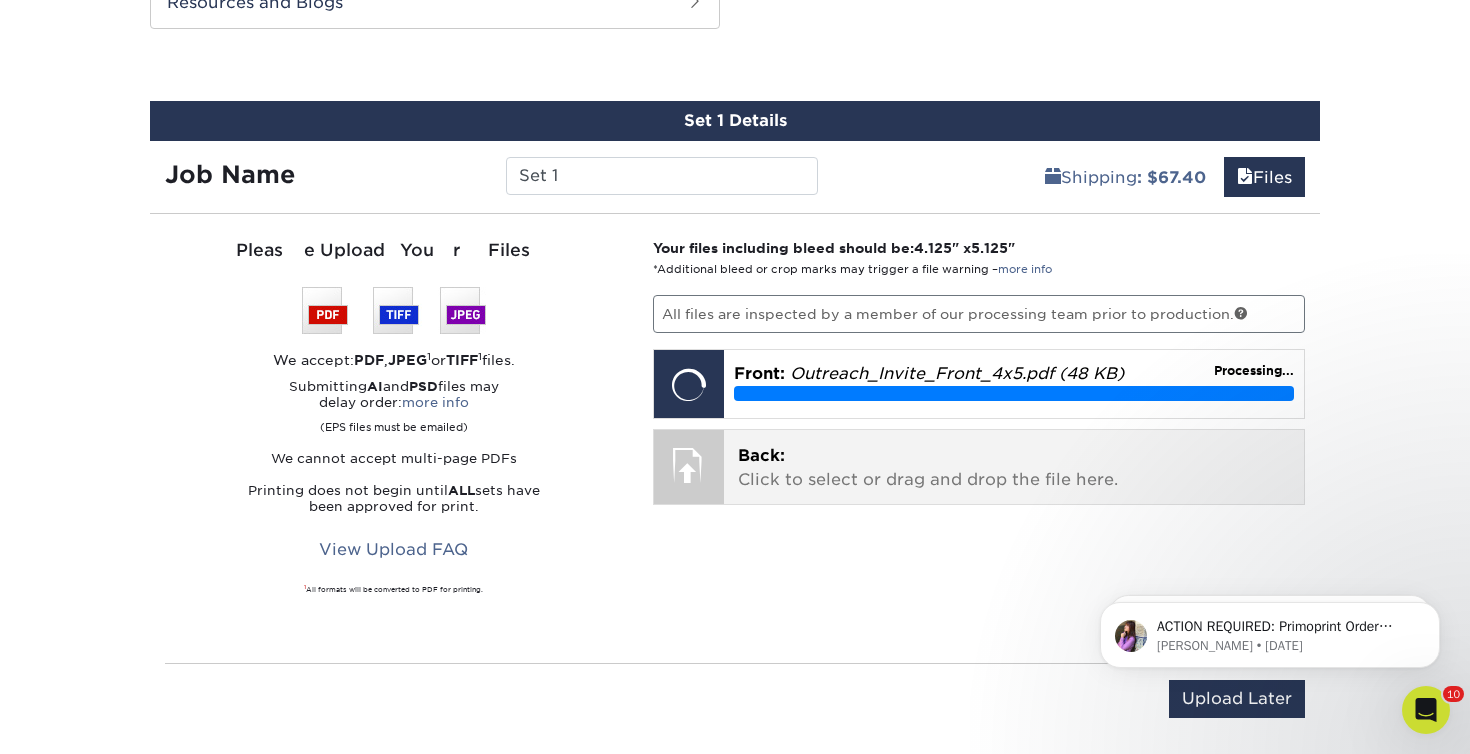 click on "Back: Click to select or drag and drop the file here." at bounding box center (1014, 468) 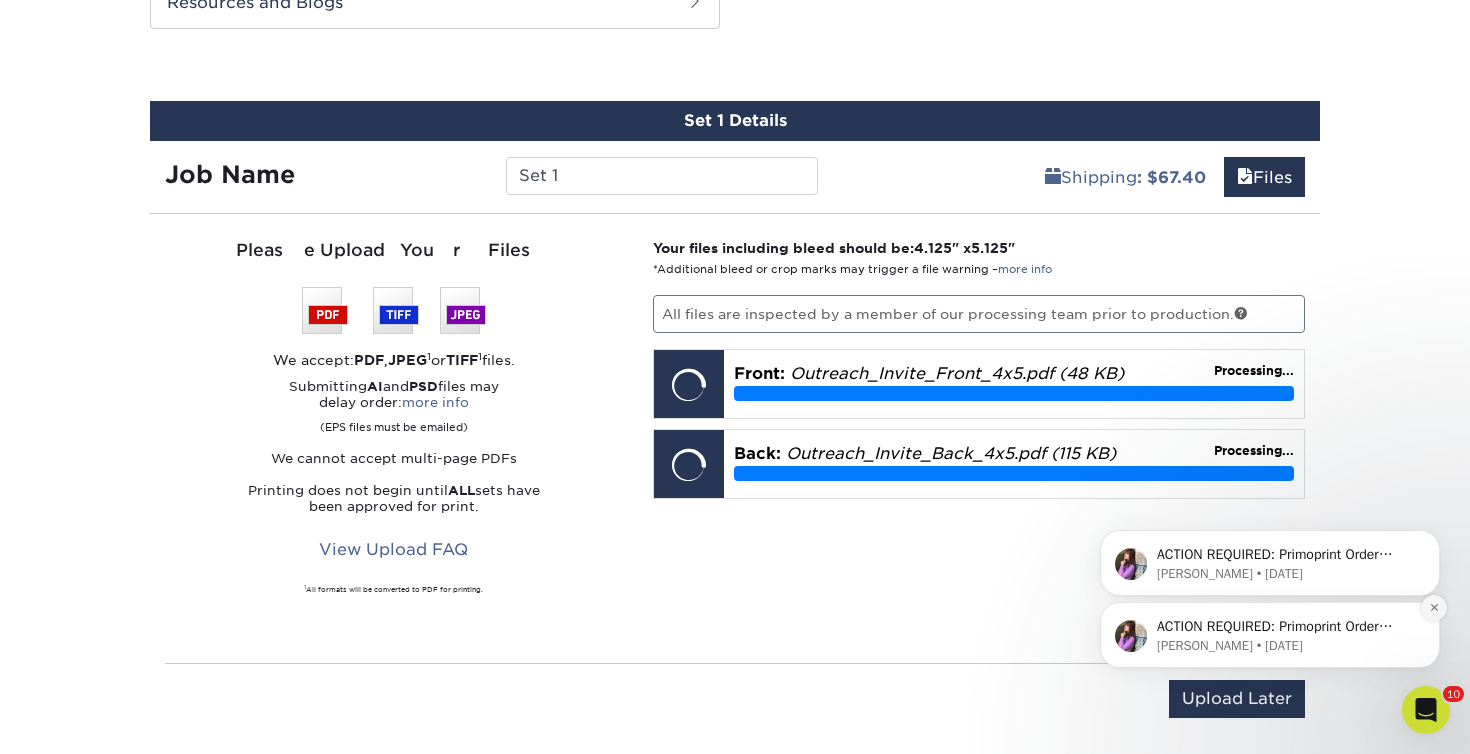 click 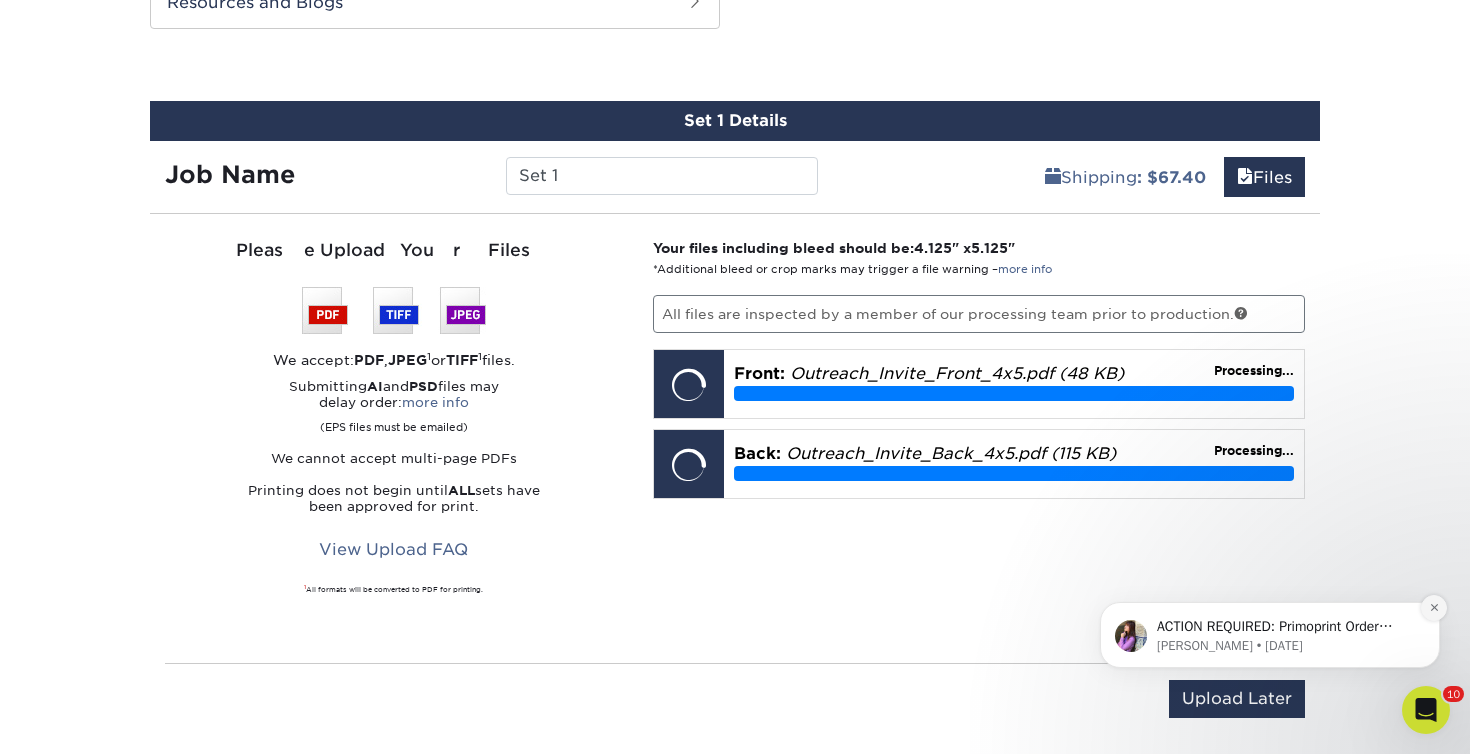 click at bounding box center (1434, 608) 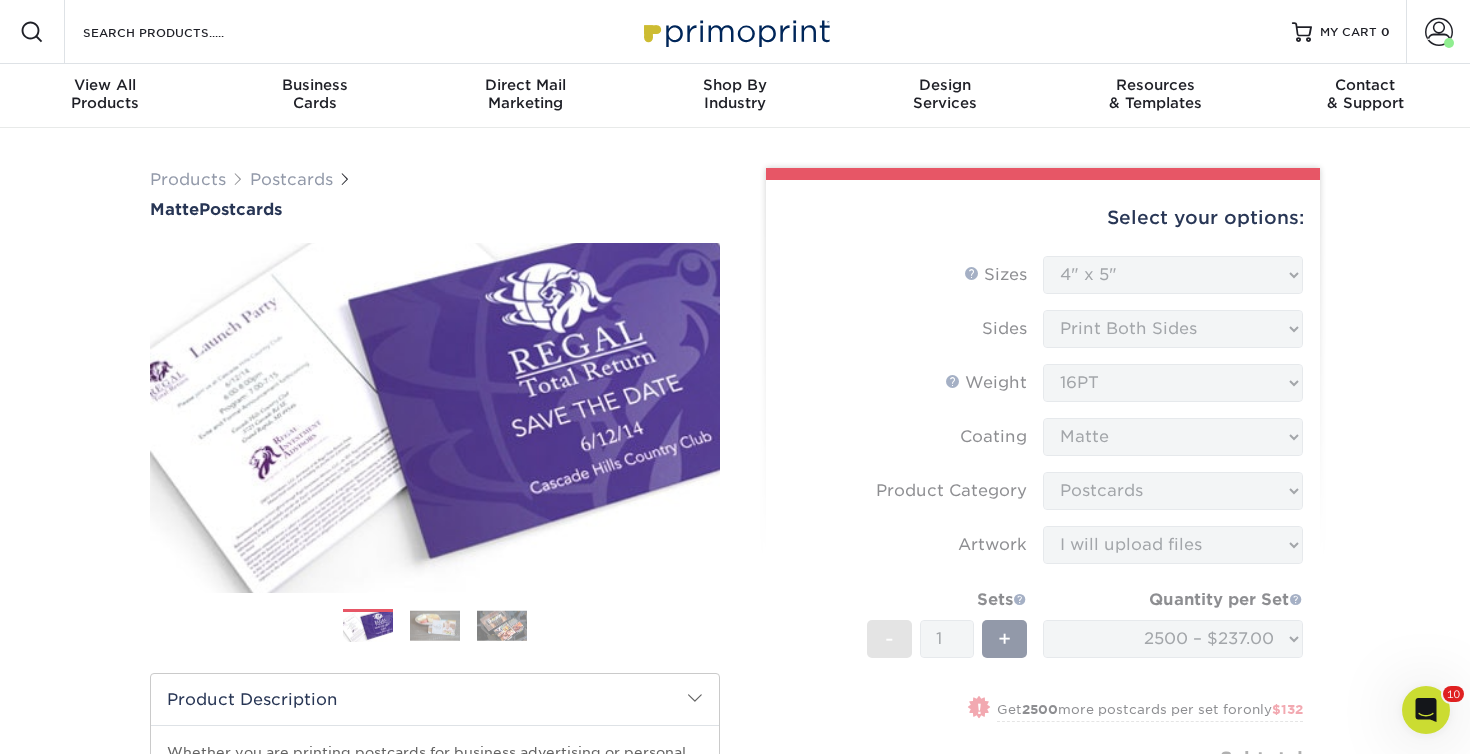 scroll, scrollTop: 0, scrollLeft: 0, axis: both 